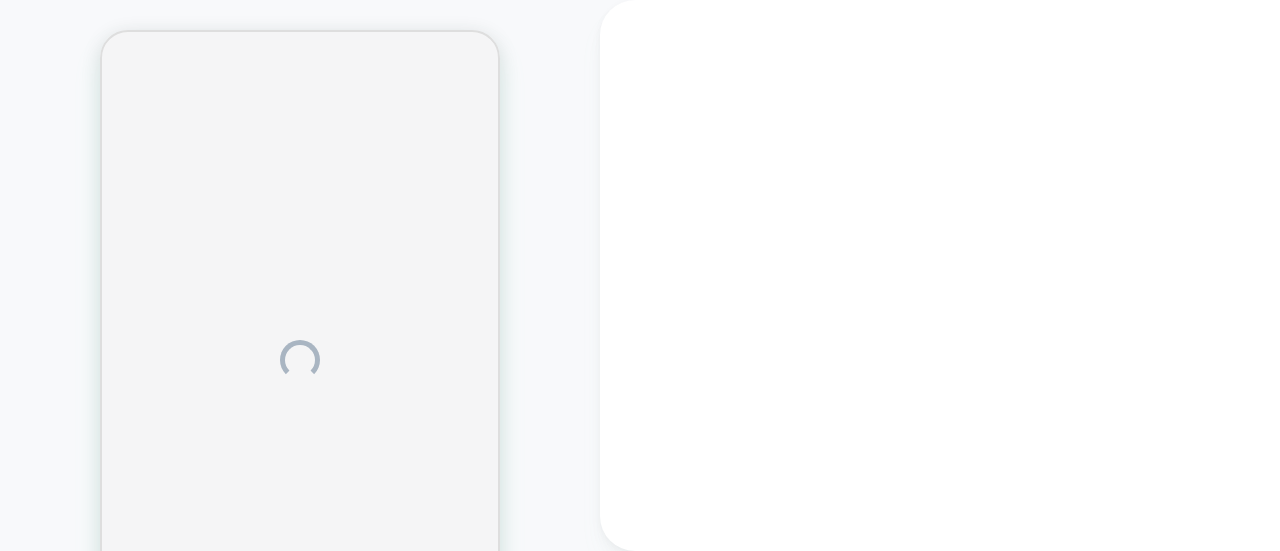 scroll, scrollTop: 0, scrollLeft: 0, axis: both 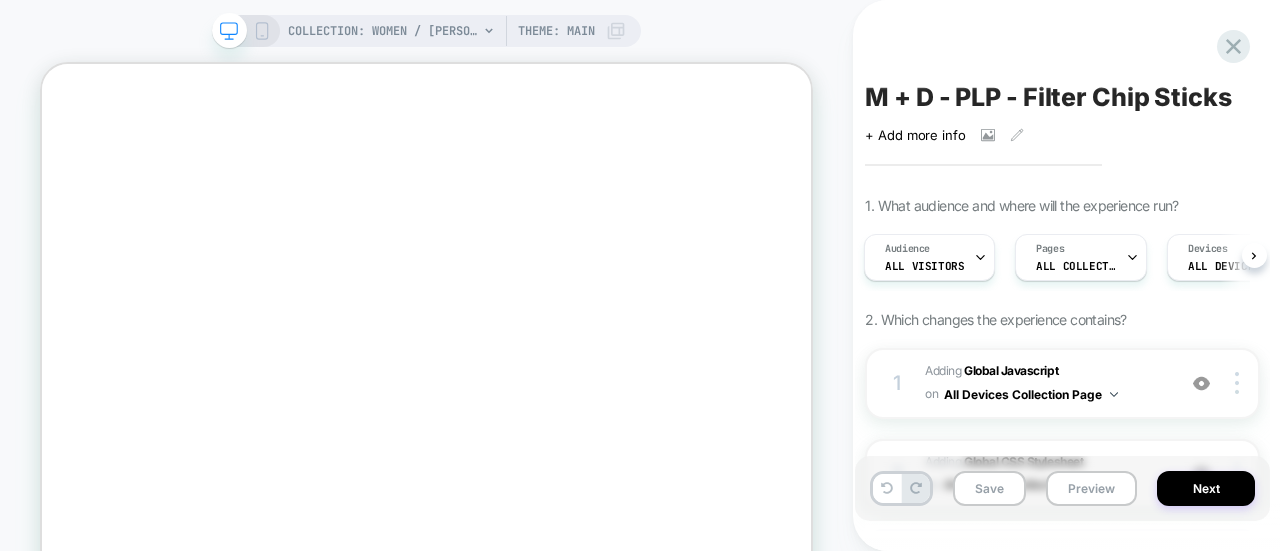click on "COLLECTION: Women / [PERSON_NAME] (Category) COLLECTION: Women / [PERSON_NAME] (Category) Theme: MAIN" at bounding box center [426, 360] 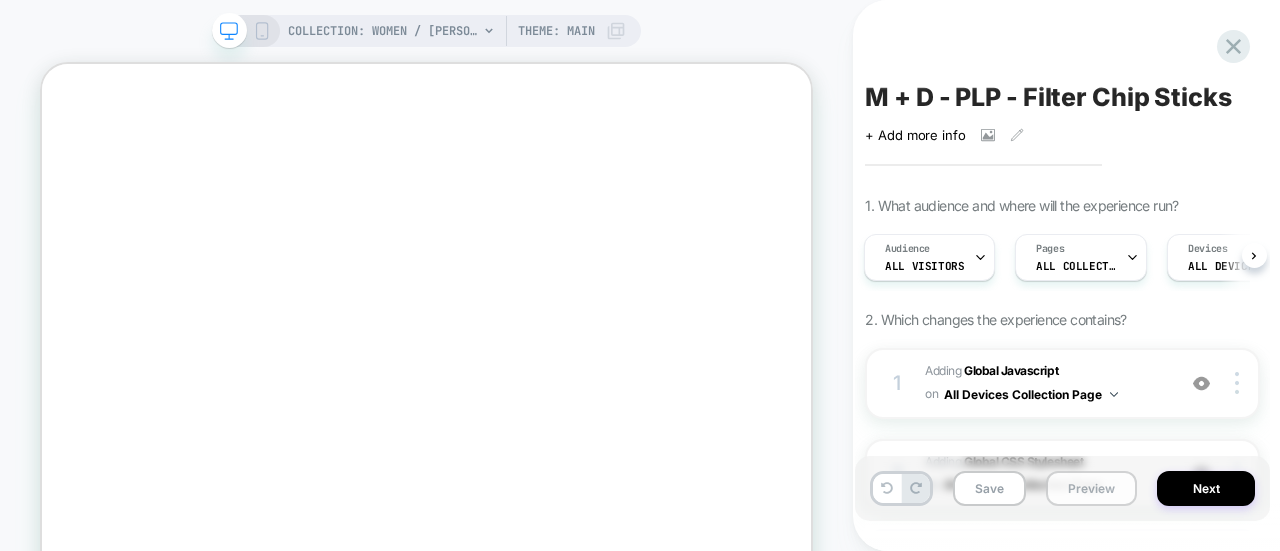 click on "Preview" at bounding box center [1091, 488] 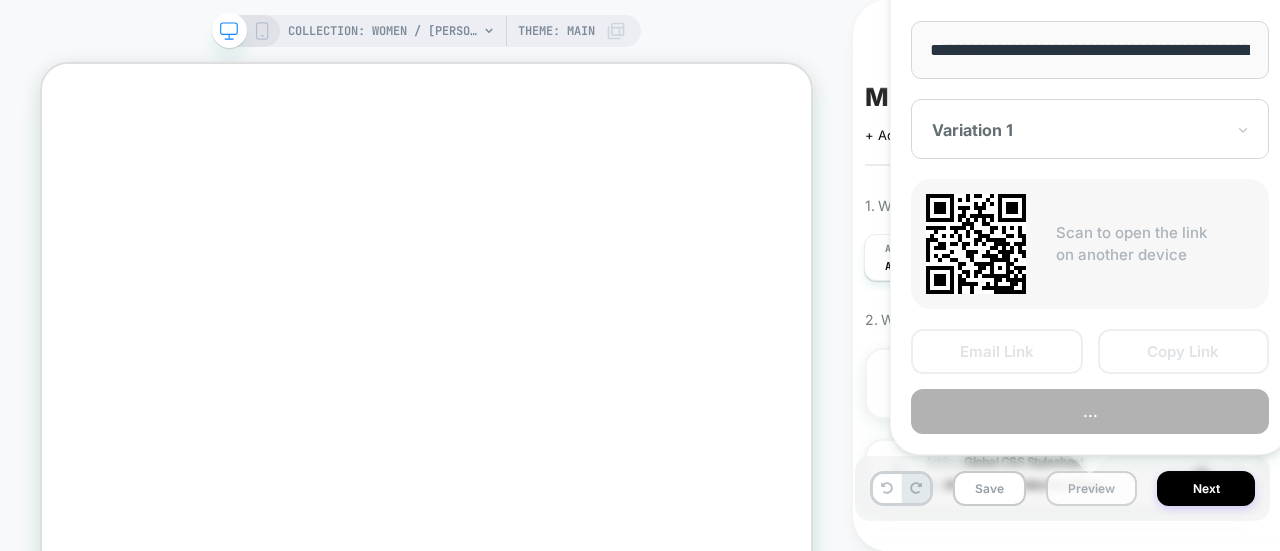 scroll, scrollTop: 0, scrollLeft: 297, axis: horizontal 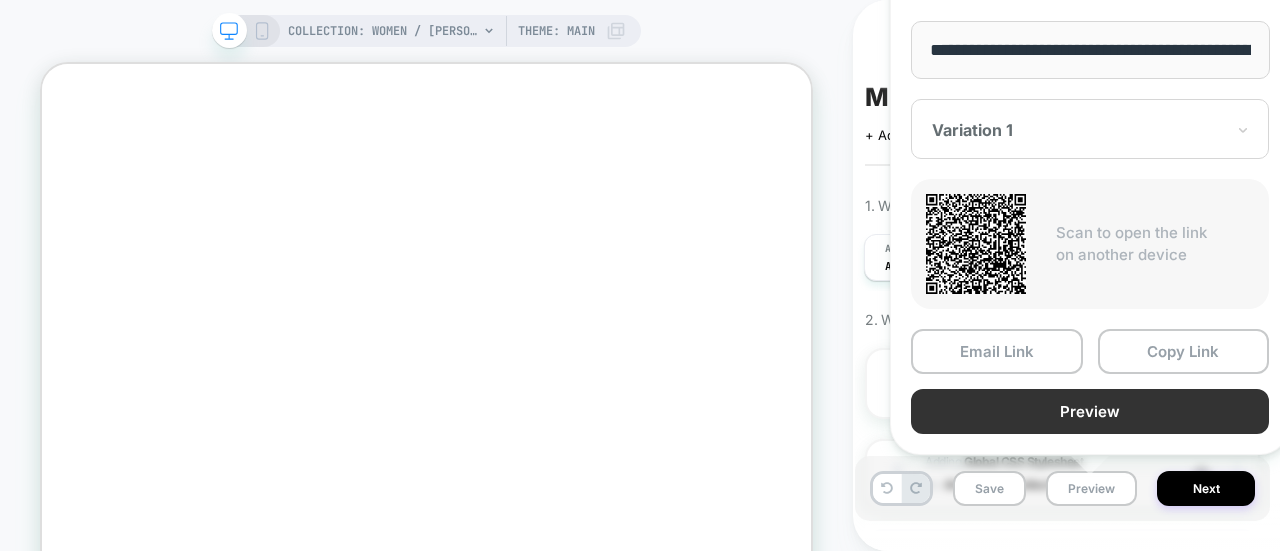 click on "Preview" at bounding box center (1090, 411) 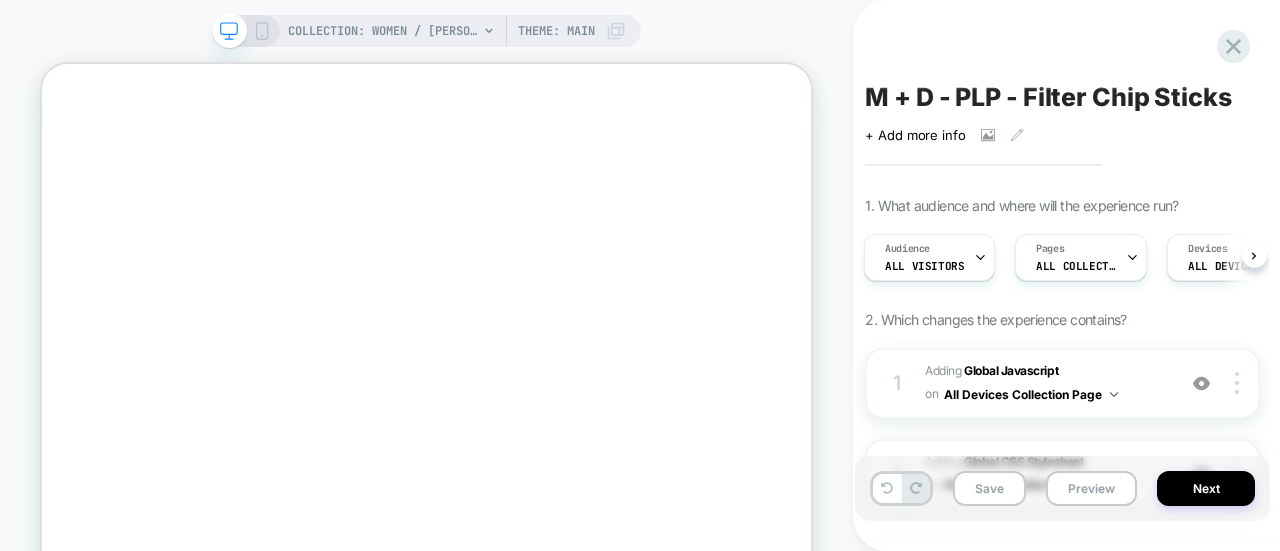 click on "M + D - PLP - Filter Chip Sticks" at bounding box center (1048, 97) 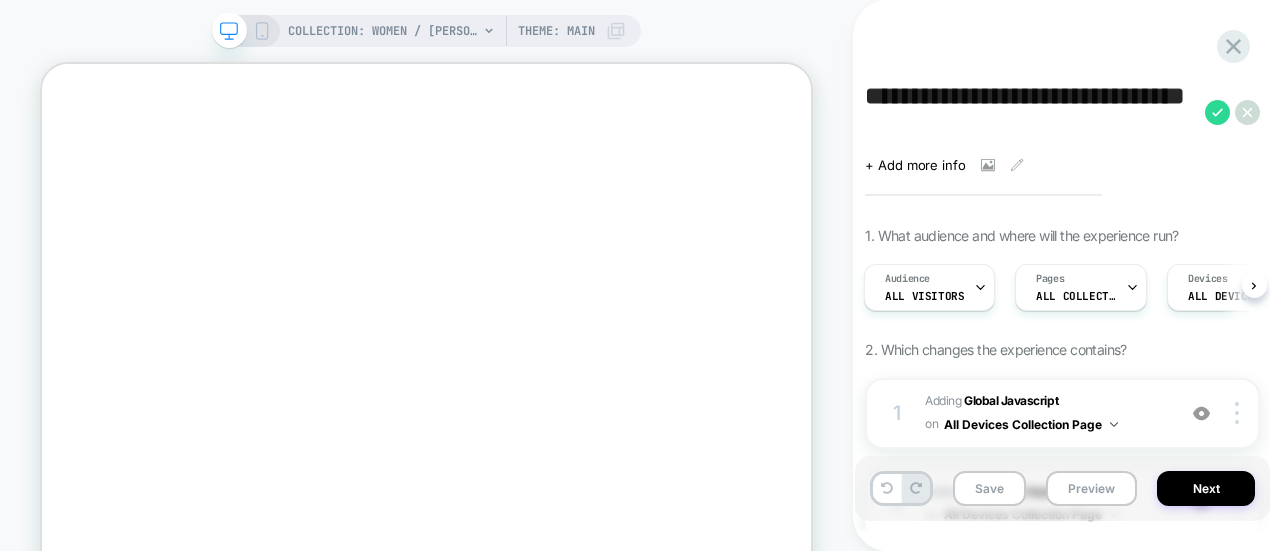 click on "COLLECTION: Women / [PERSON_NAME] (Category) COLLECTION: Women / [PERSON_NAME] (Category) Theme: MAIN" at bounding box center (426, 360) 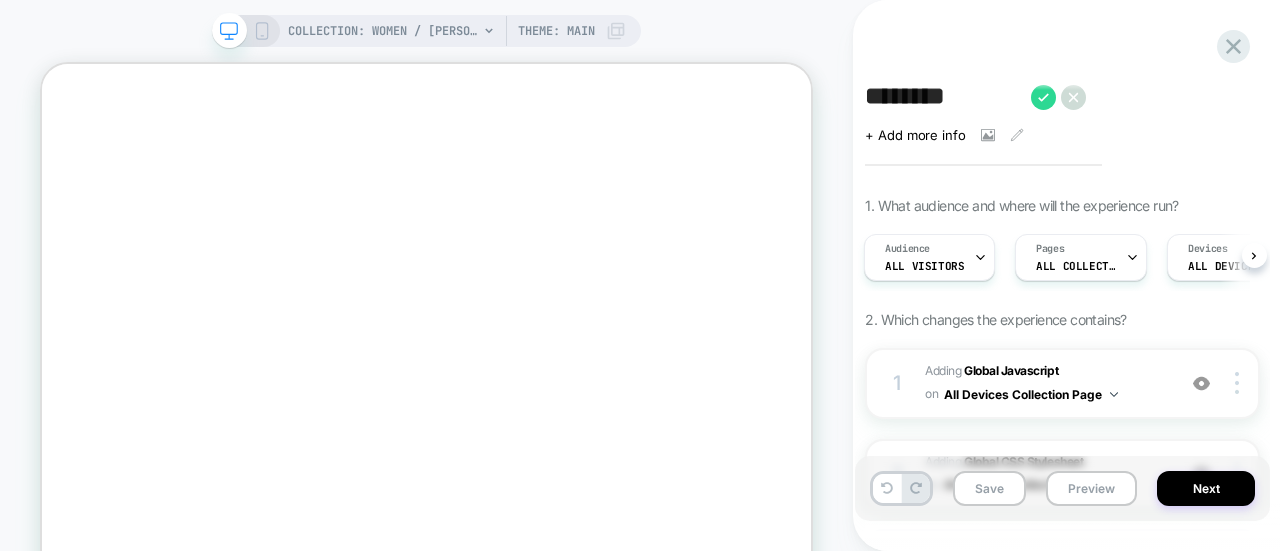 click on "*******" at bounding box center (943, 97) 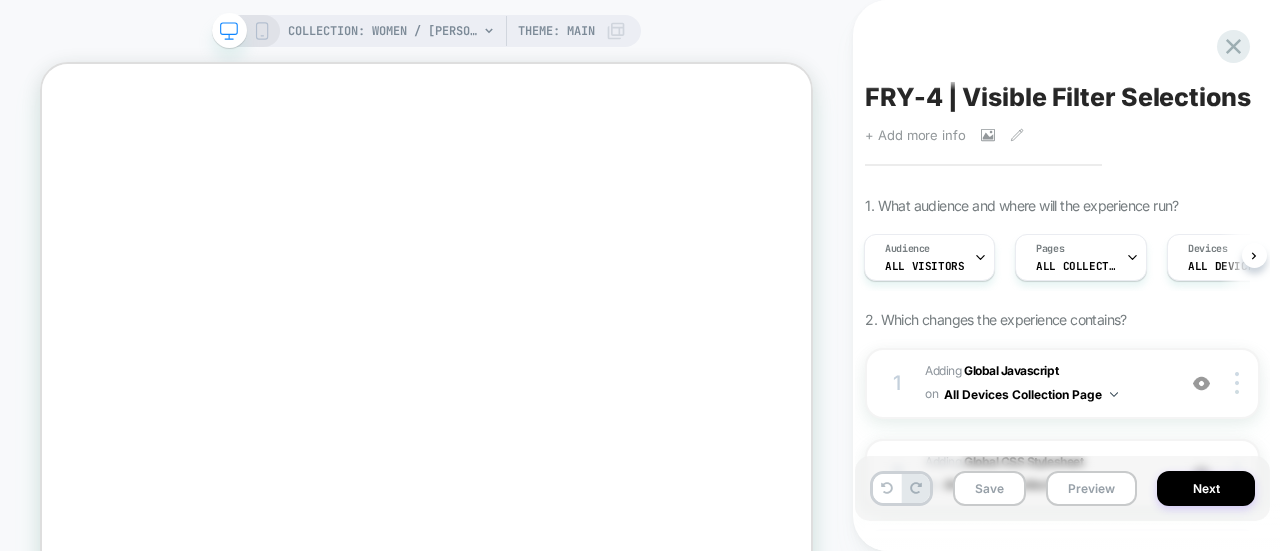 click on "+ Add more info" at bounding box center [915, 135] 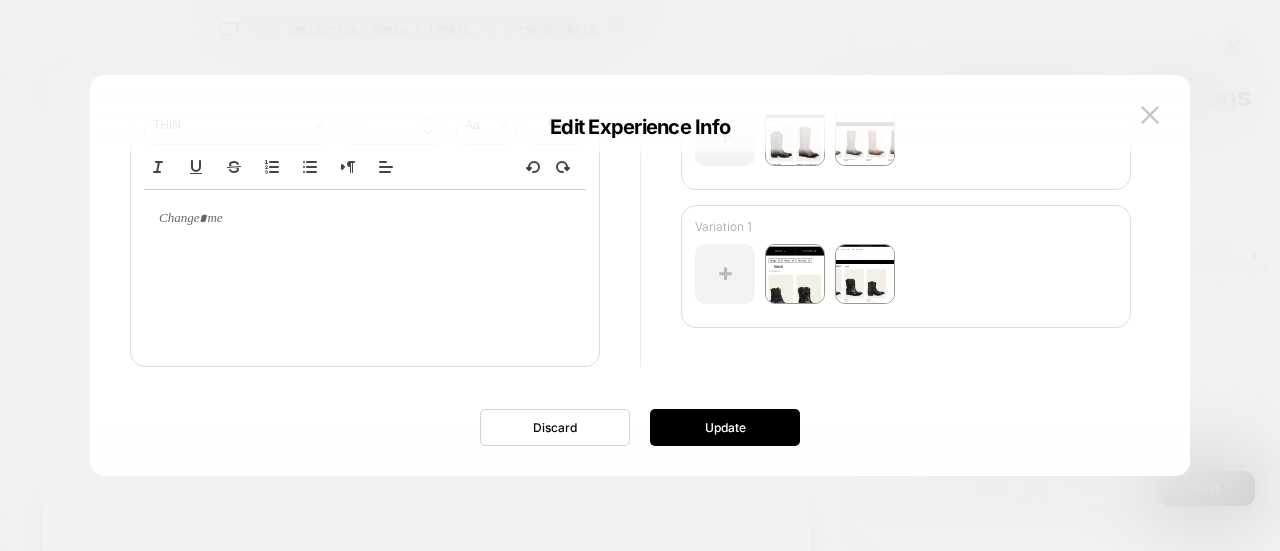 scroll, scrollTop: 166, scrollLeft: 0, axis: vertical 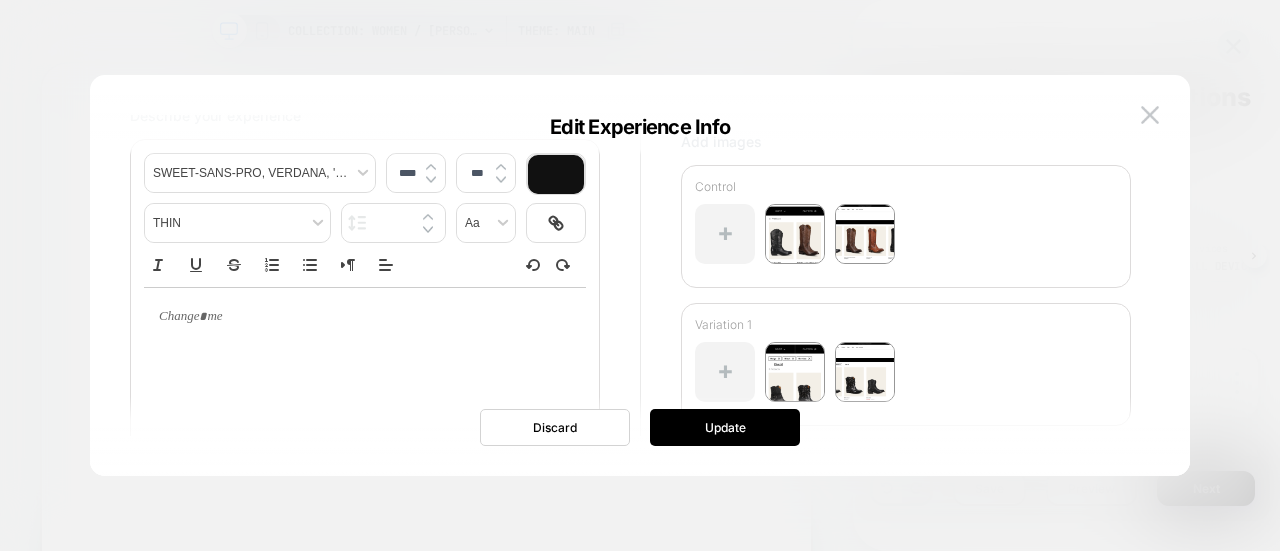 type on "**********" 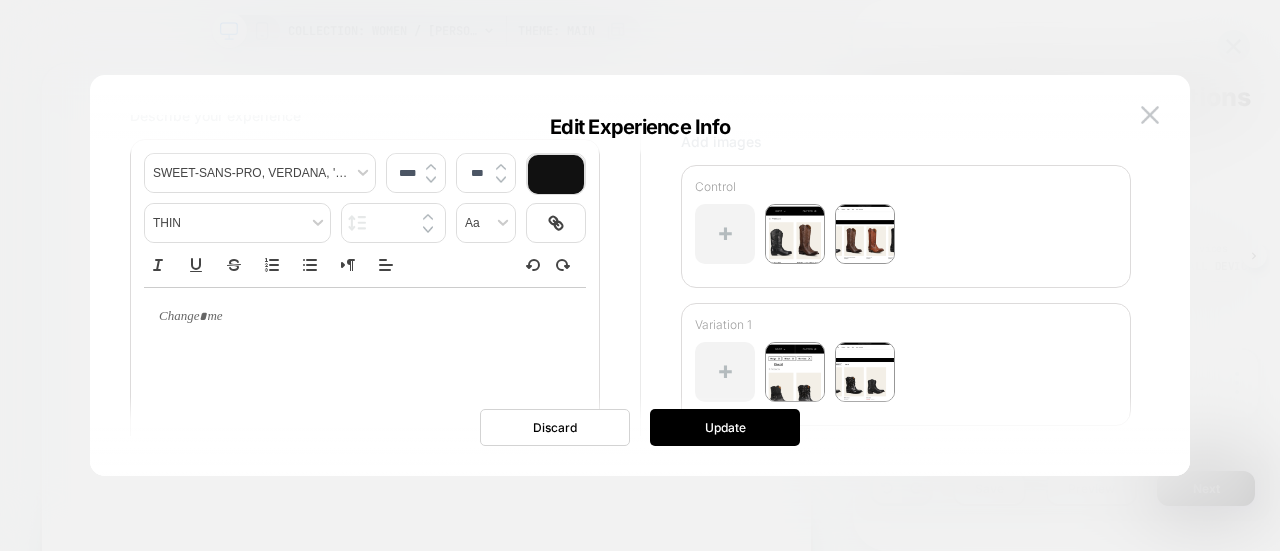 type on "****" 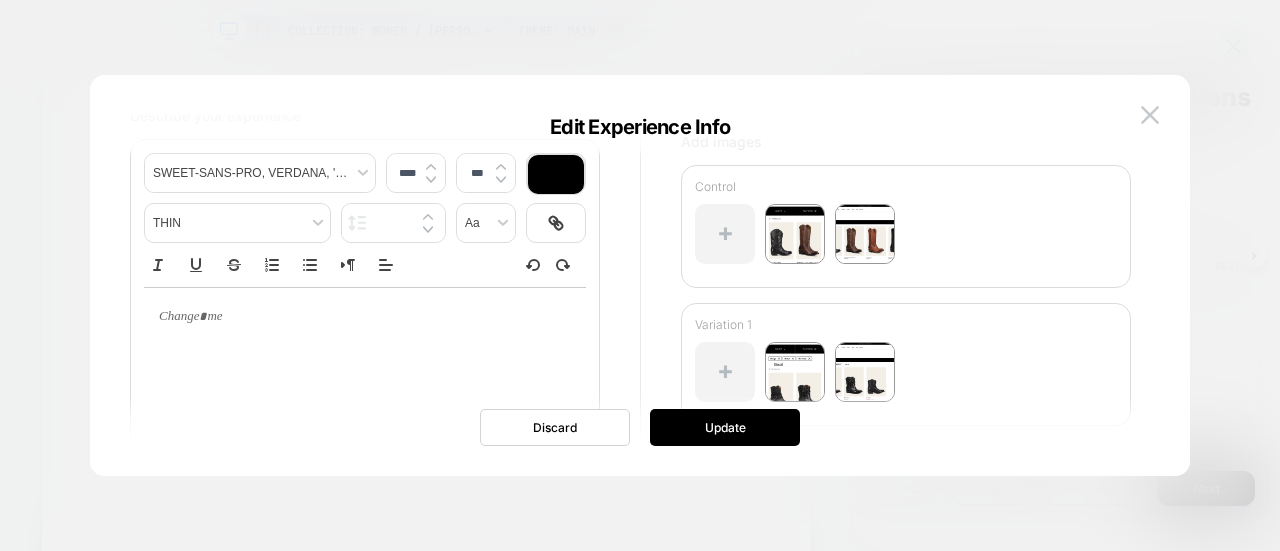 click at bounding box center [365, 317] 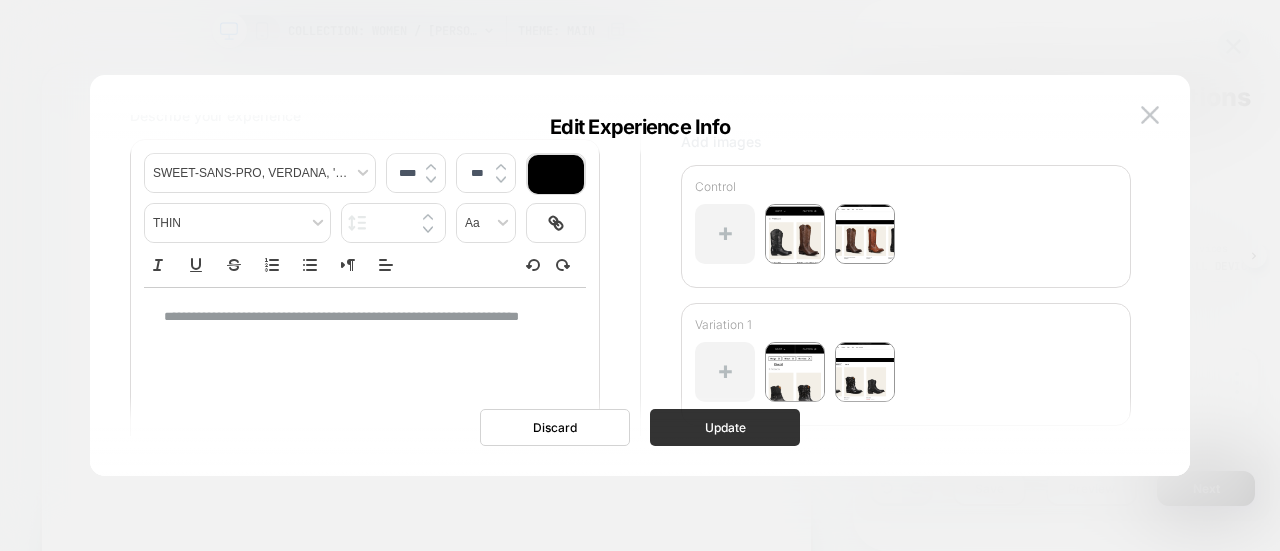 click on "Update" at bounding box center [725, 427] 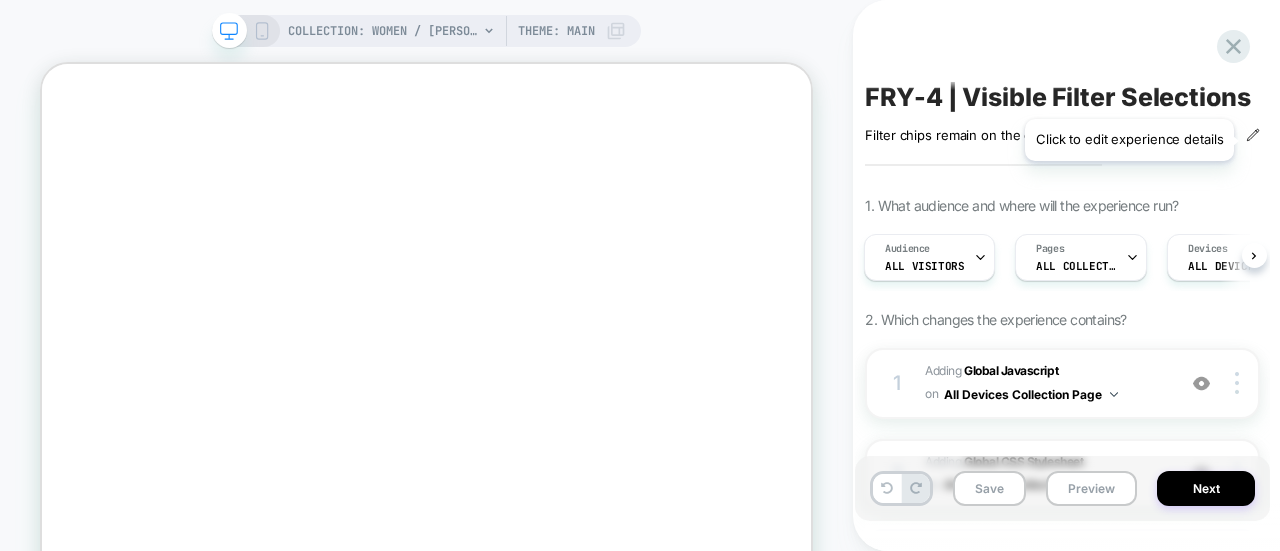 click 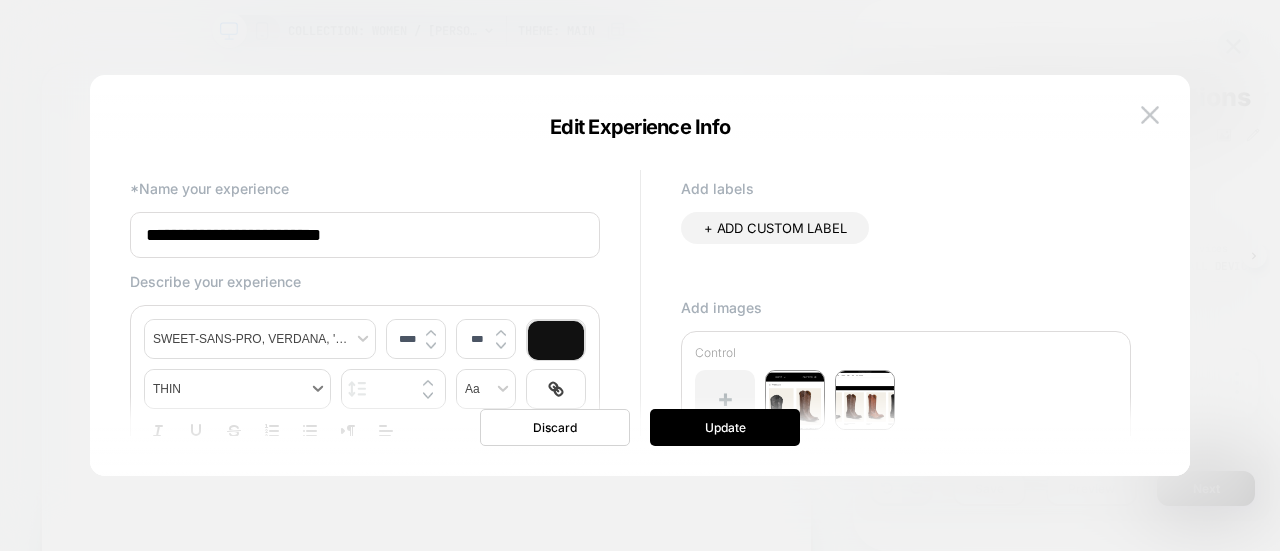 scroll, scrollTop: 236, scrollLeft: 0, axis: vertical 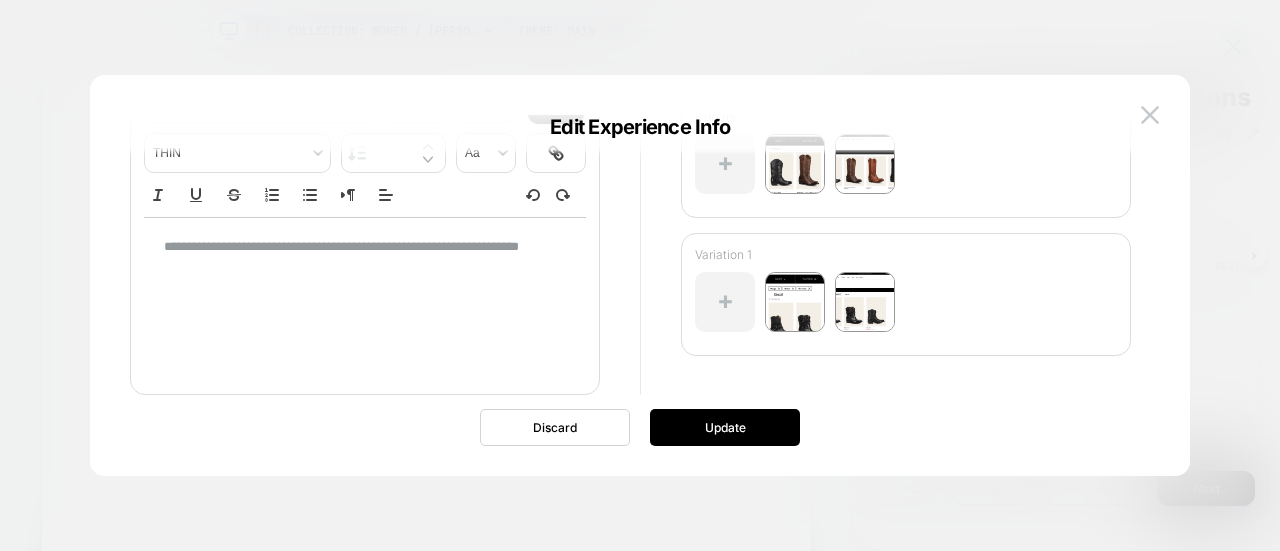 type on "****" 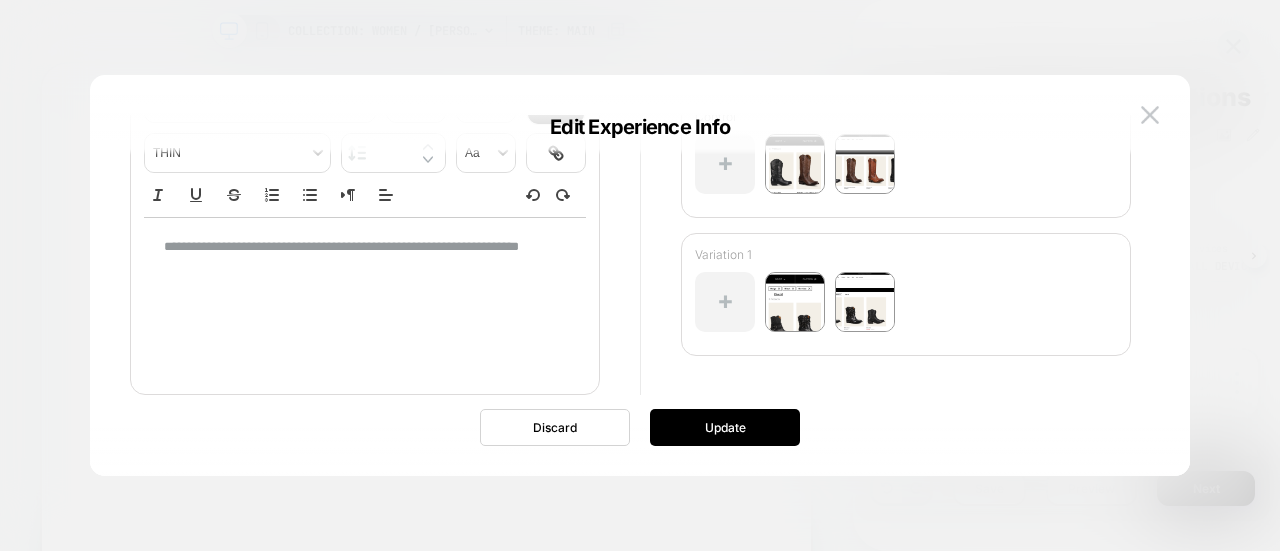 click on "**********" at bounding box center (358, 256) 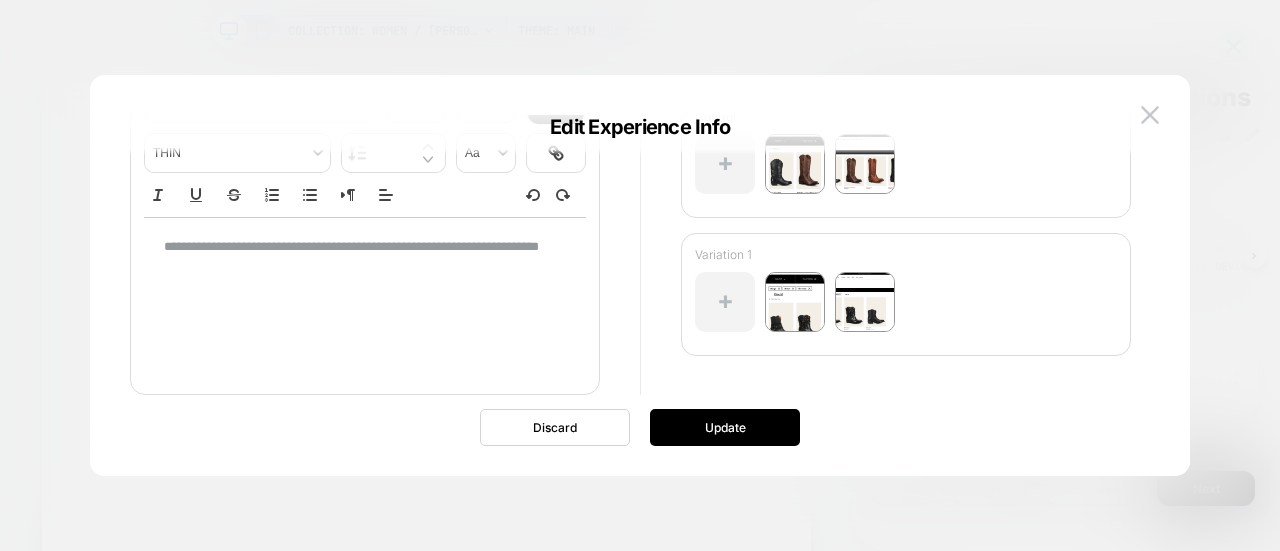 click on "**********" at bounding box center (358, 256) 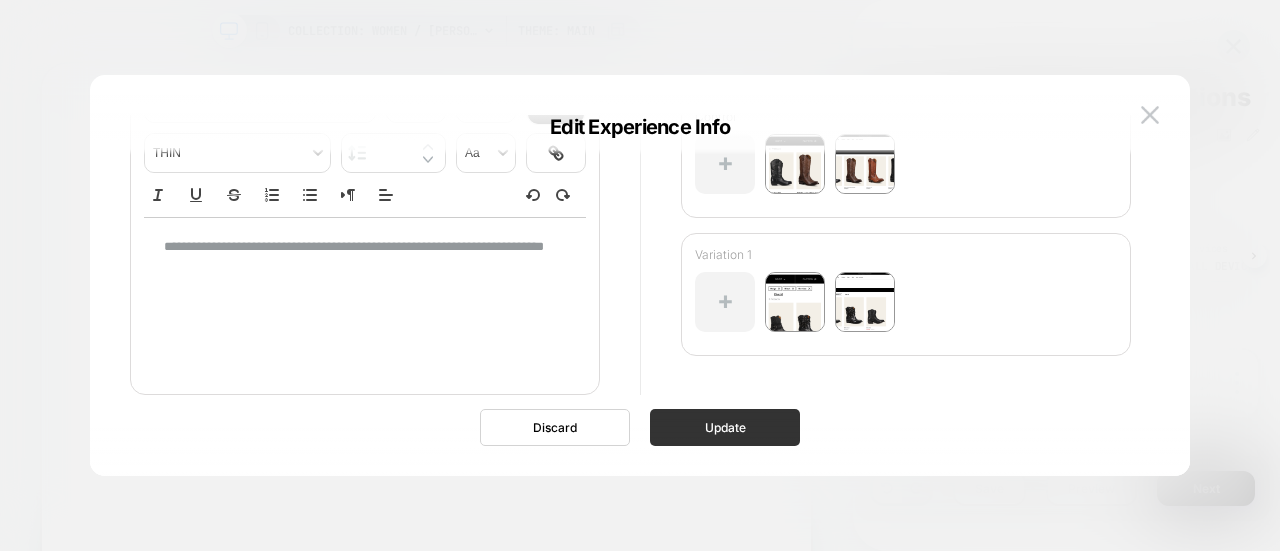 click on "Update" at bounding box center (725, 427) 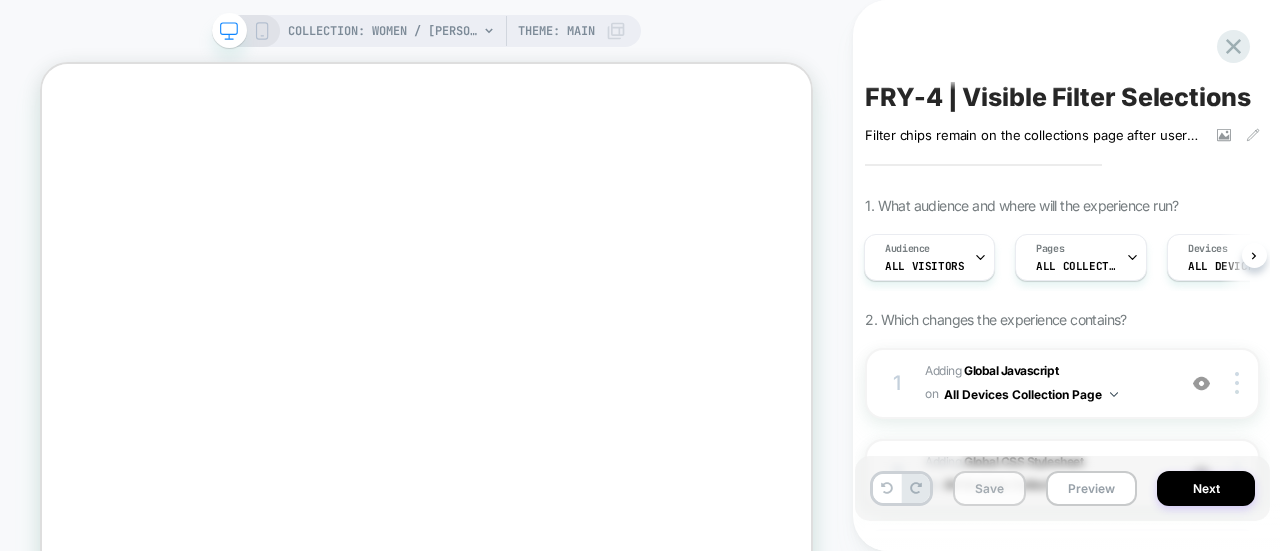 click on "Save" at bounding box center [989, 488] 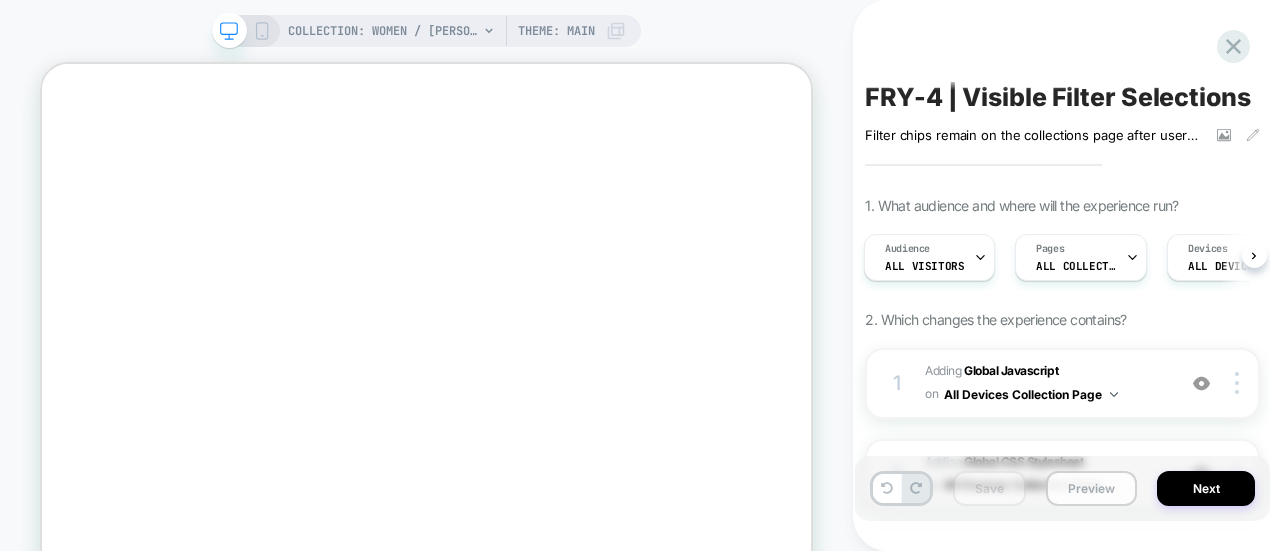 click on "Preview" at bounding box center (1091, 488) 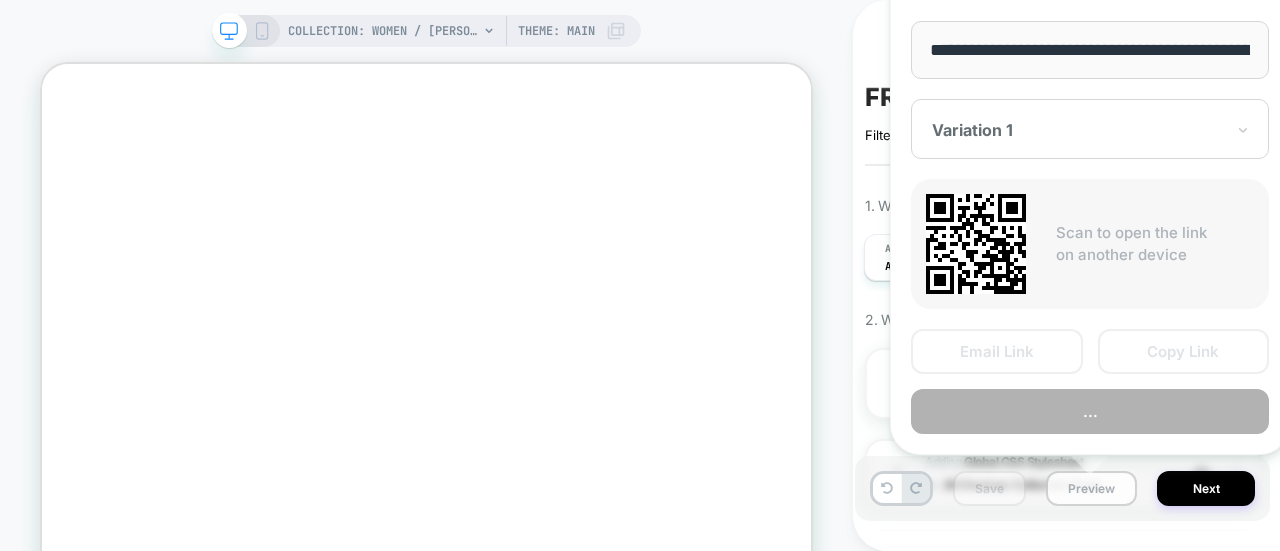 scroll, scrollTop: 0, scrollLeft: 297, axis: horizontal 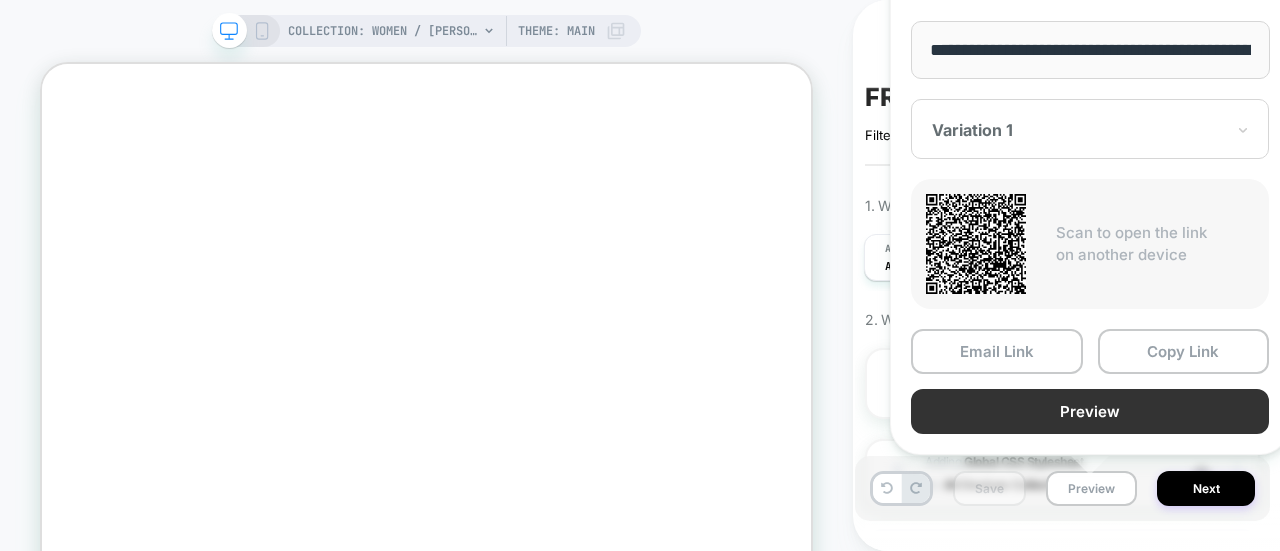 drag, startPoint x: 1085, startPoint y: 417, endPoint x: 1072, endPoint y: 413, distance: 13.601471 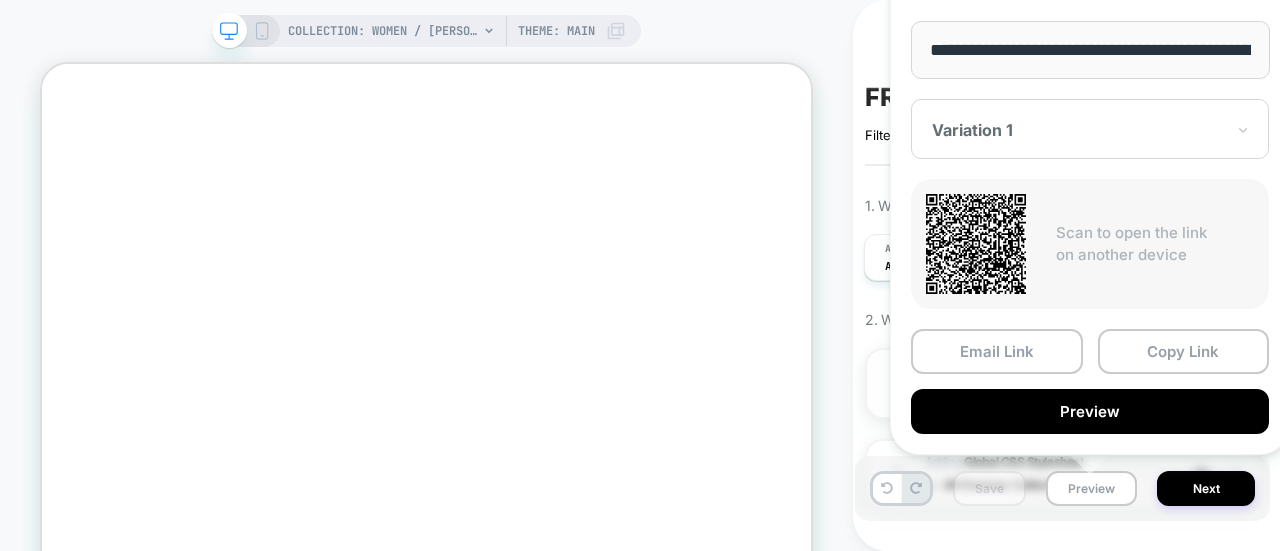 click on "Preview" at bounding box center (1090, 411) 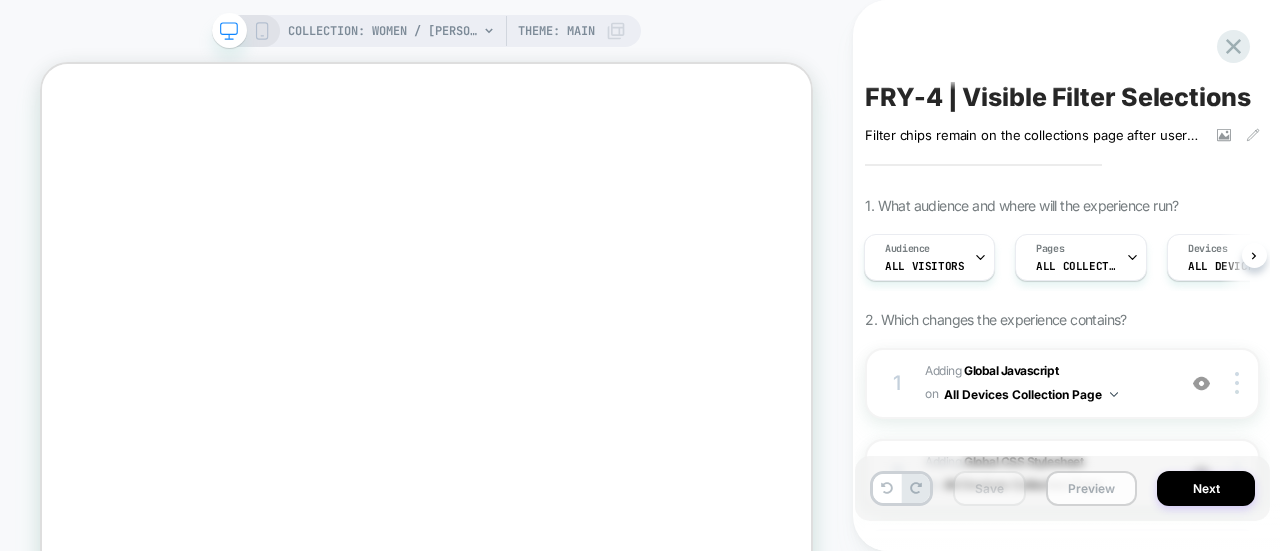 click on "Preview" at bounding box center [1091, 488] 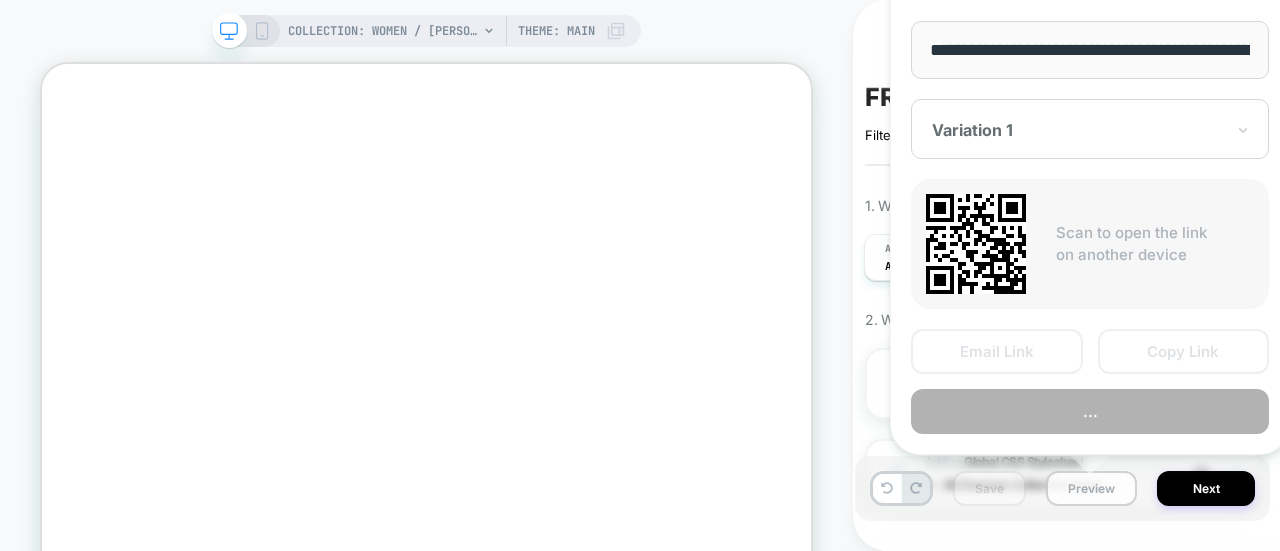 scroll, scrollTop: 0, scrollLeft: 297, axis: horizontal 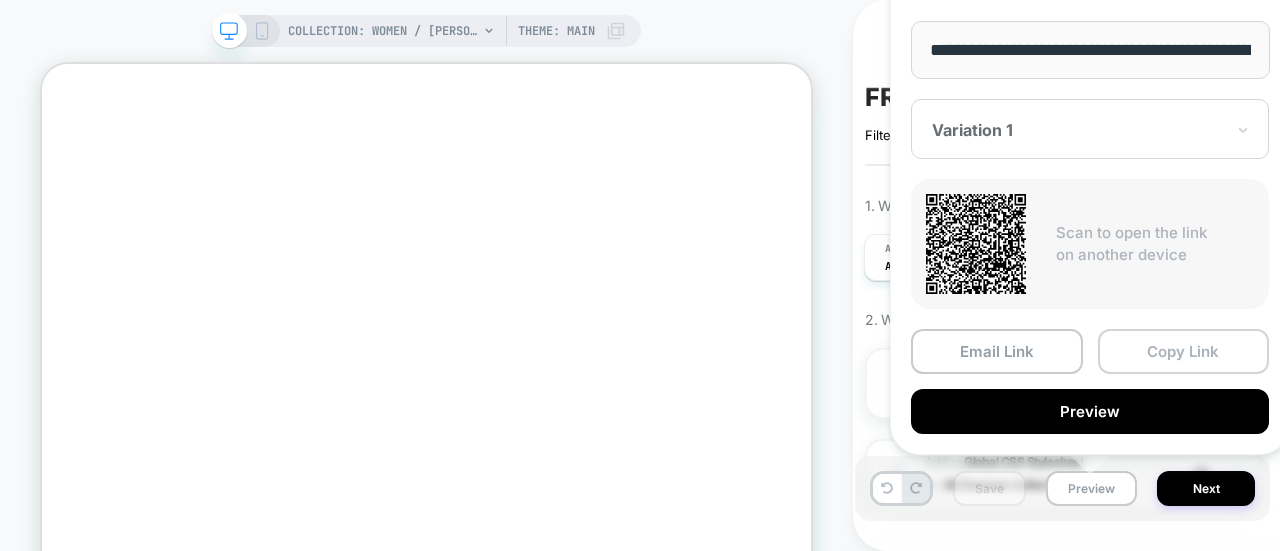 click on "Copy Link" at bounding box center [1184, 351] 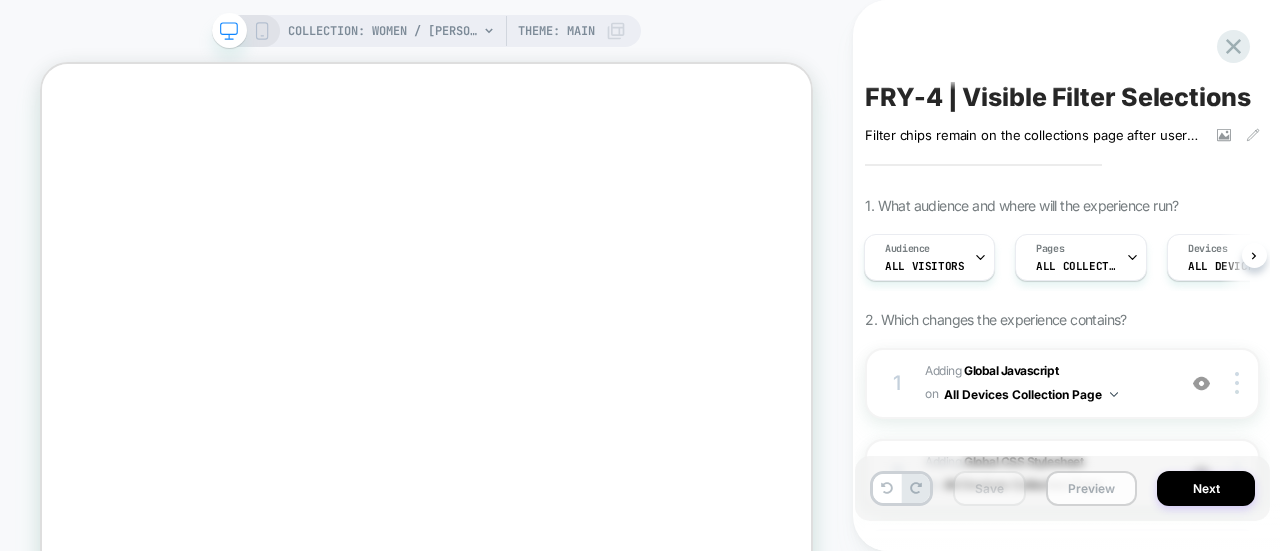 click on "Preview" at bounding box center [1091, 488] 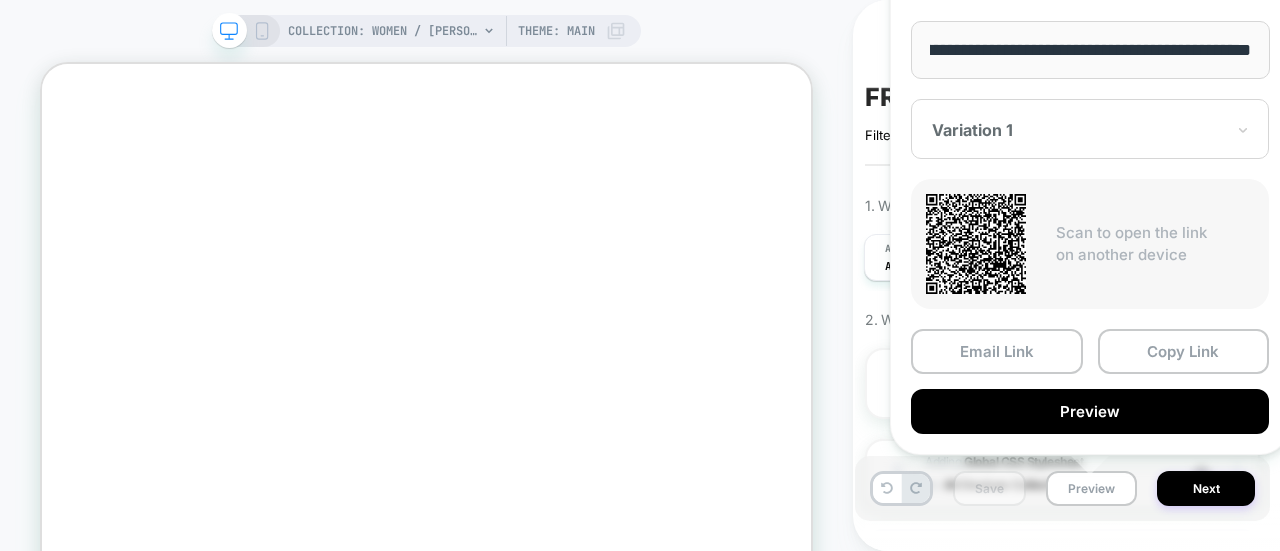 scroll, scrollTop: 0, scrollLeft: 0, axis: both 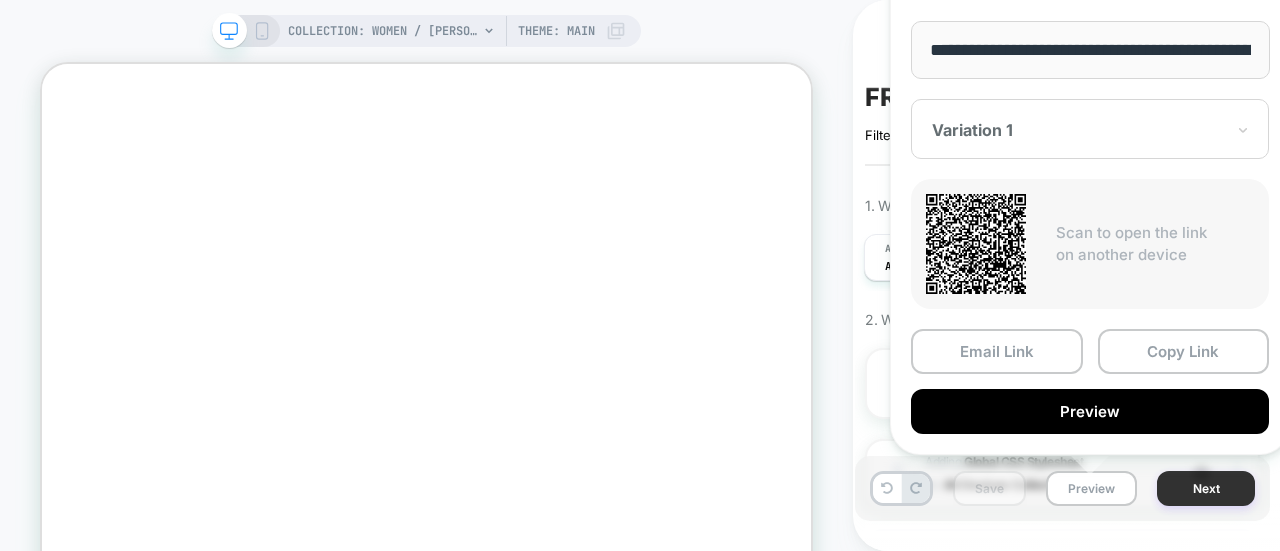 click on "Next" at bounding box center [1206, 488] 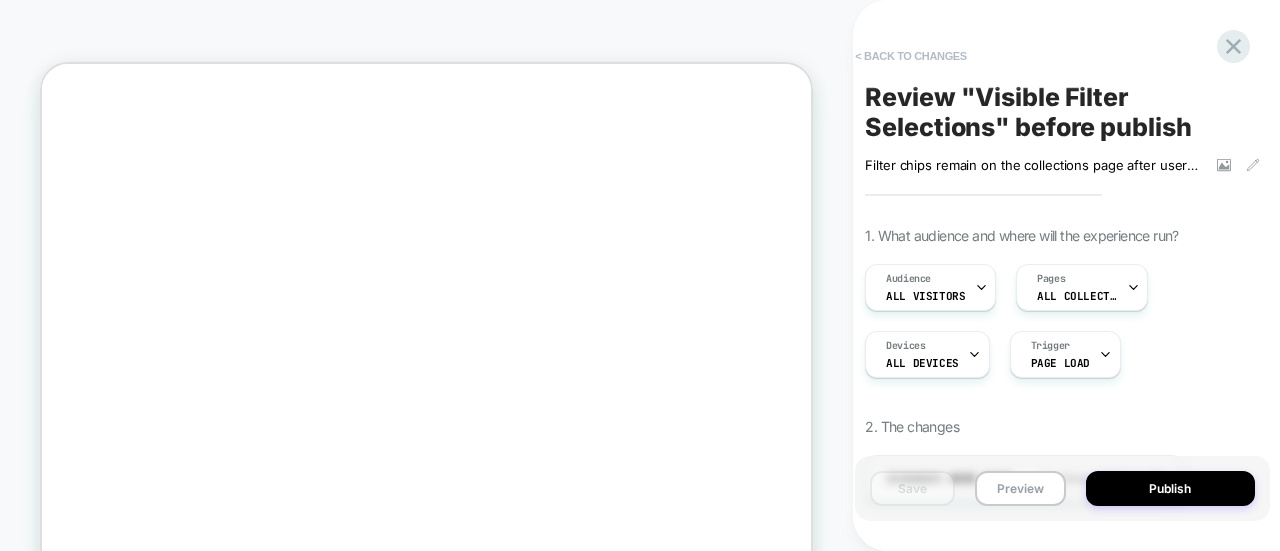 click on "< Back to changes" at bounding box center (911, 56) 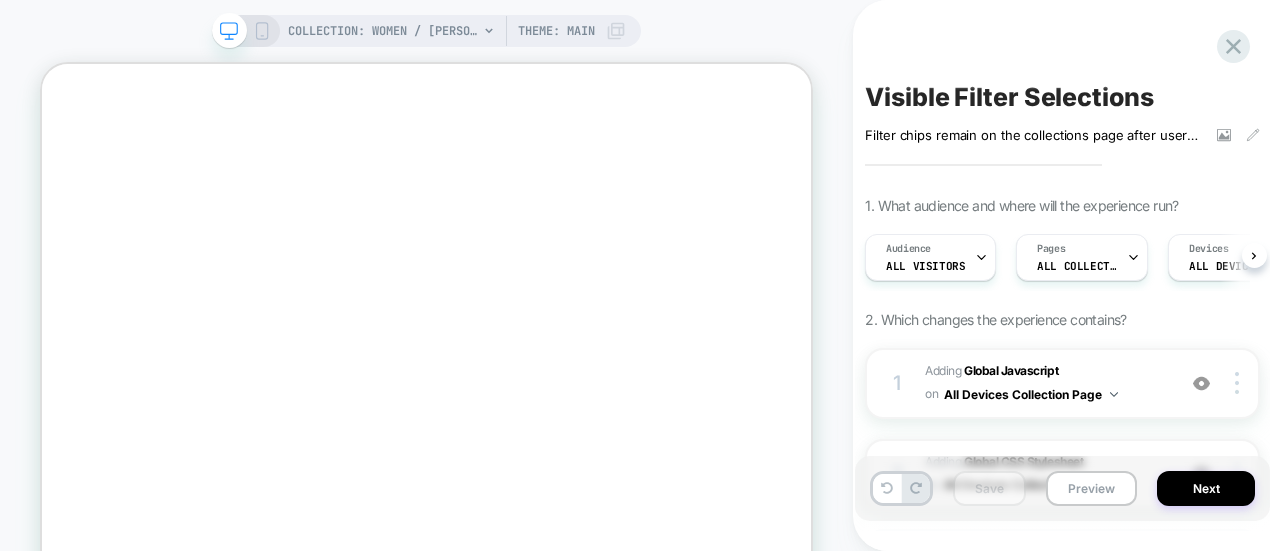 scroll, scrollTop: 0, scrollLeft: 1, axis: horizontal 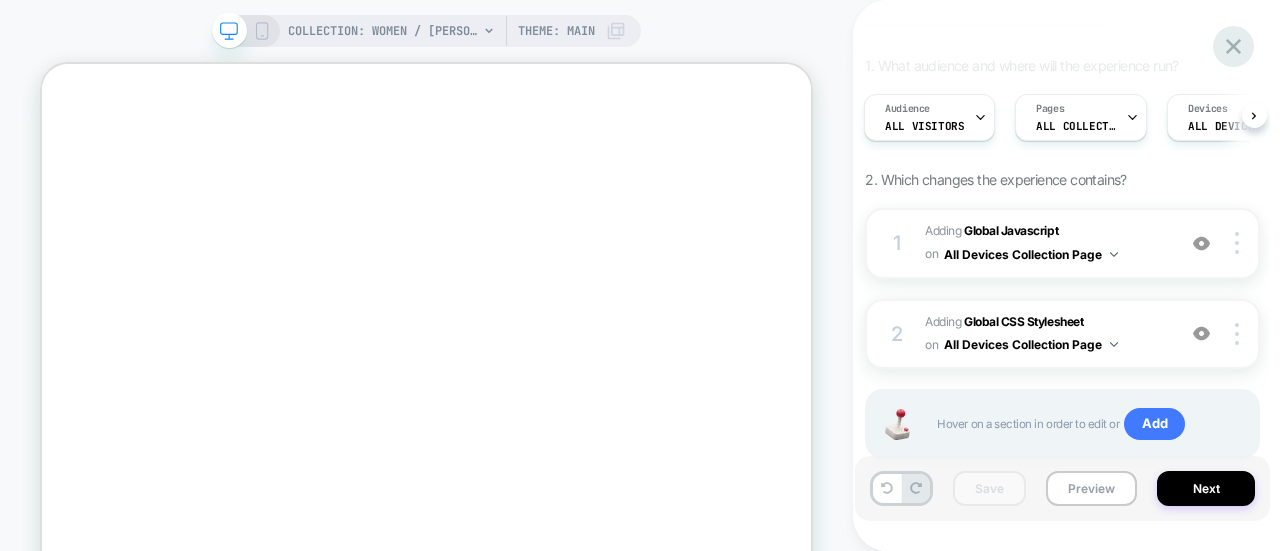 click 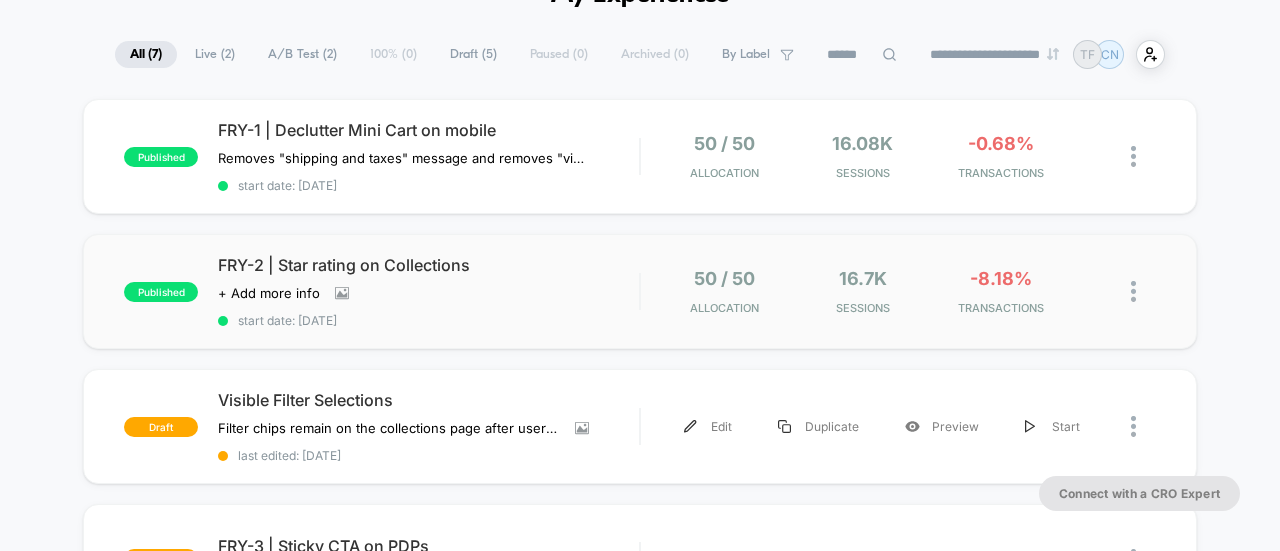 scroll, scrollTop: 120, scrollLeft: 0, axis: vertical 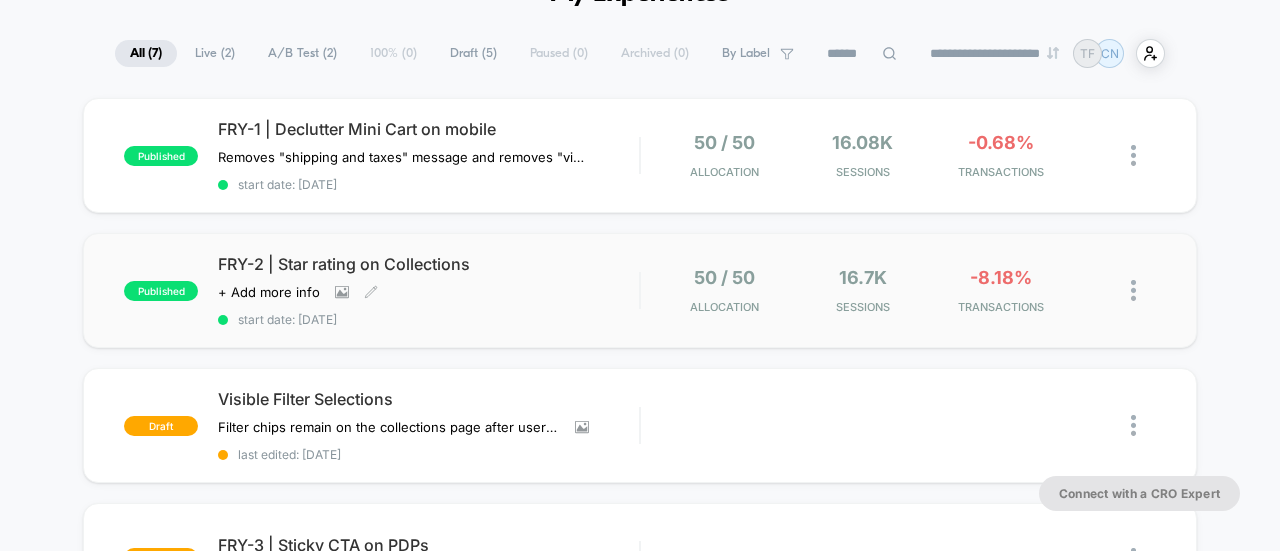 click on "FRY-2 | Star rating on Collections Click to view images Click to edit experience details + Add more info start date: [DATE]" at bounding box center [428, 290] 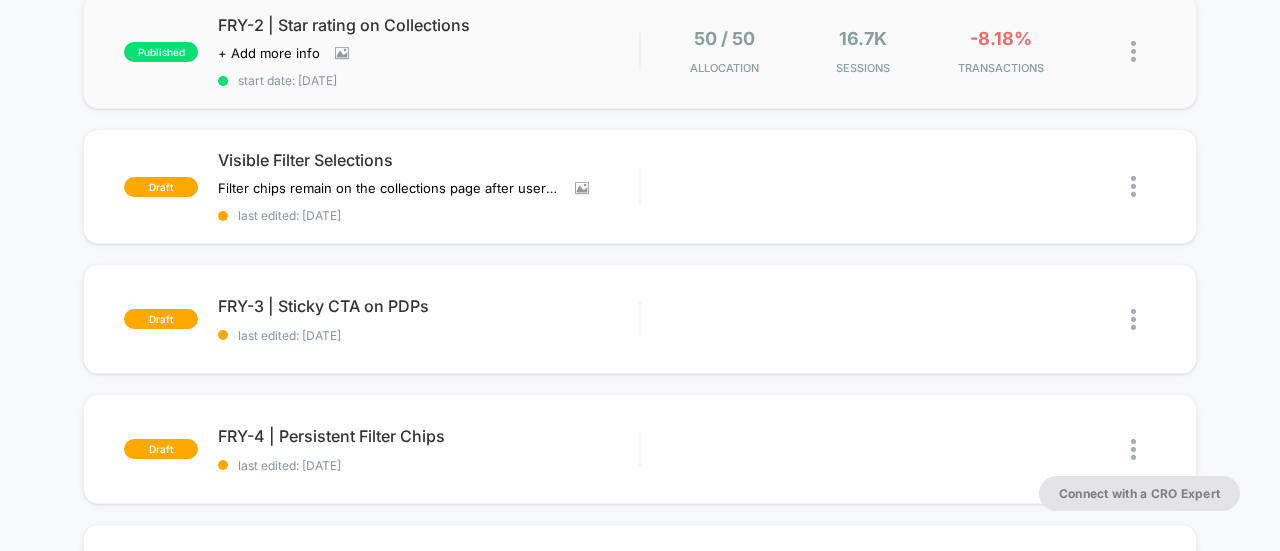 scroll, scrollTop: 358, scrollLeft: 0, axis: vertical 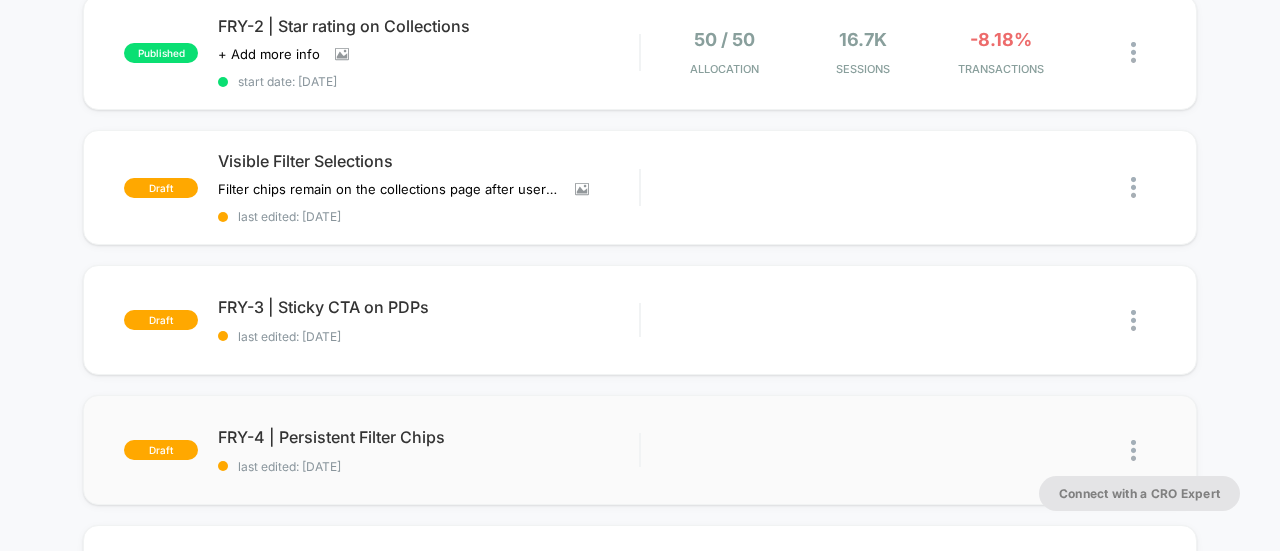 click at bounding box center (1133, 450) 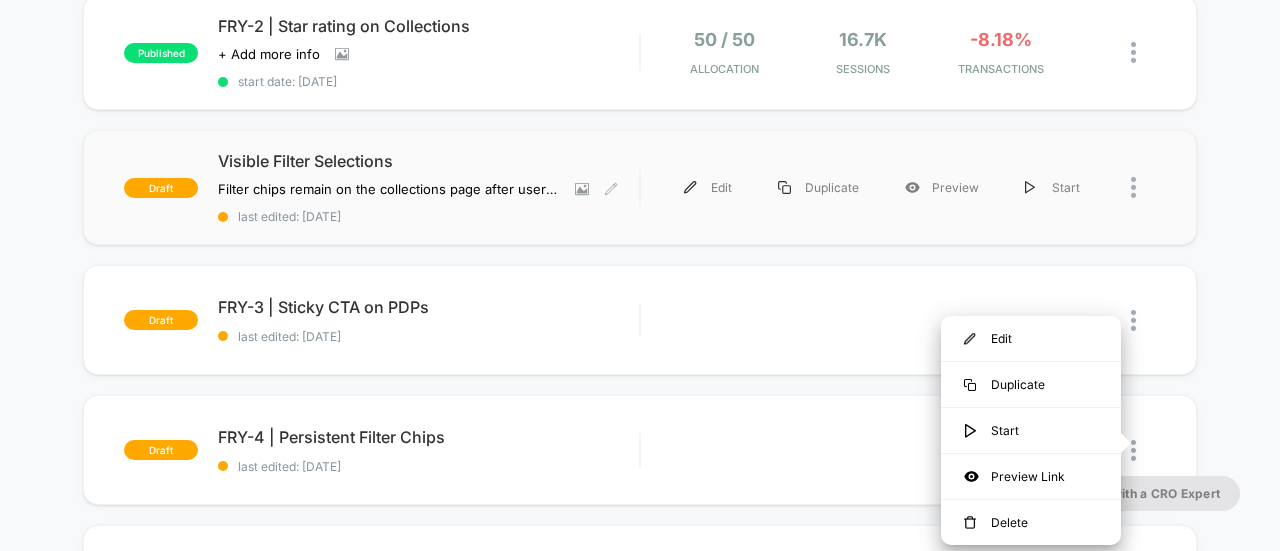 click on "Visible Filter Selections" at bounding box center (428, 161) 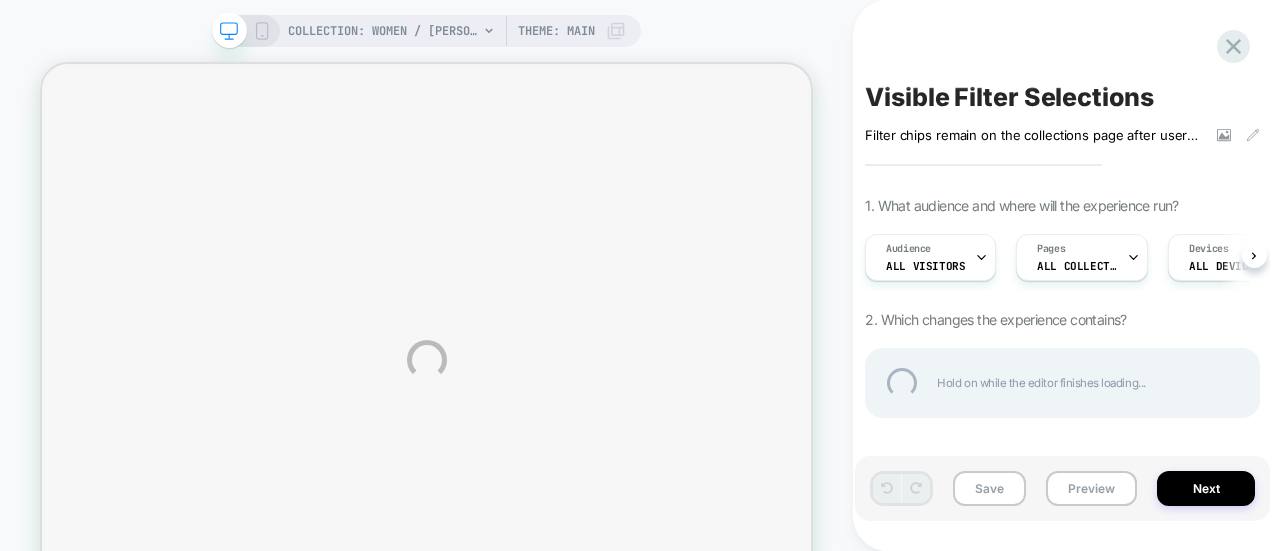 scroll, scrollTop: 0, scrollLeft: 0, axis: both 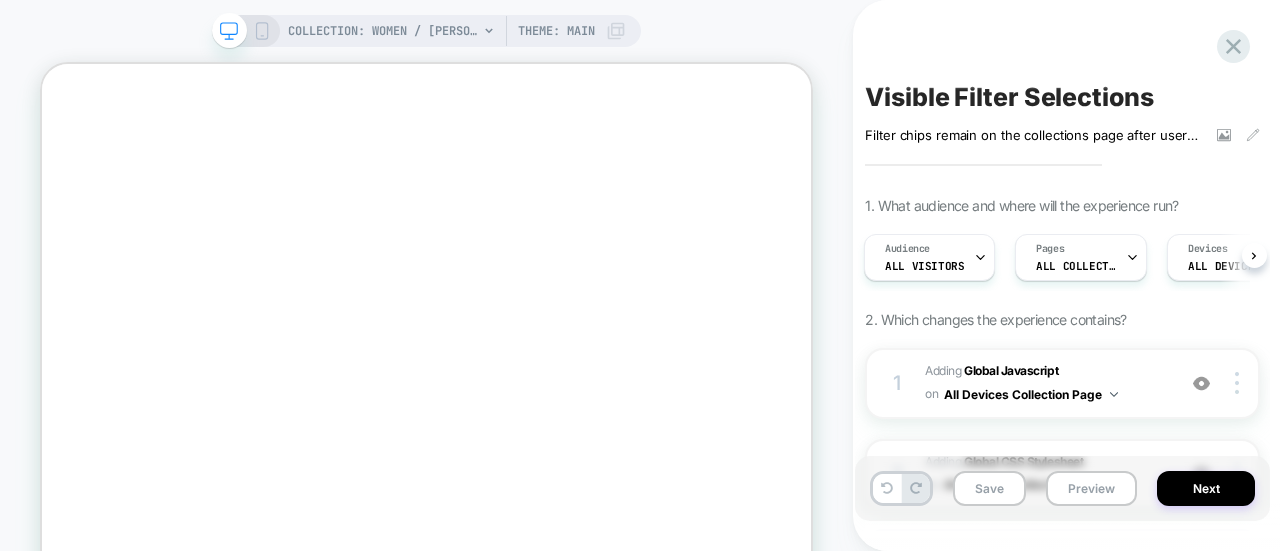 click on "Preview" at bounding box center (1091, 488) 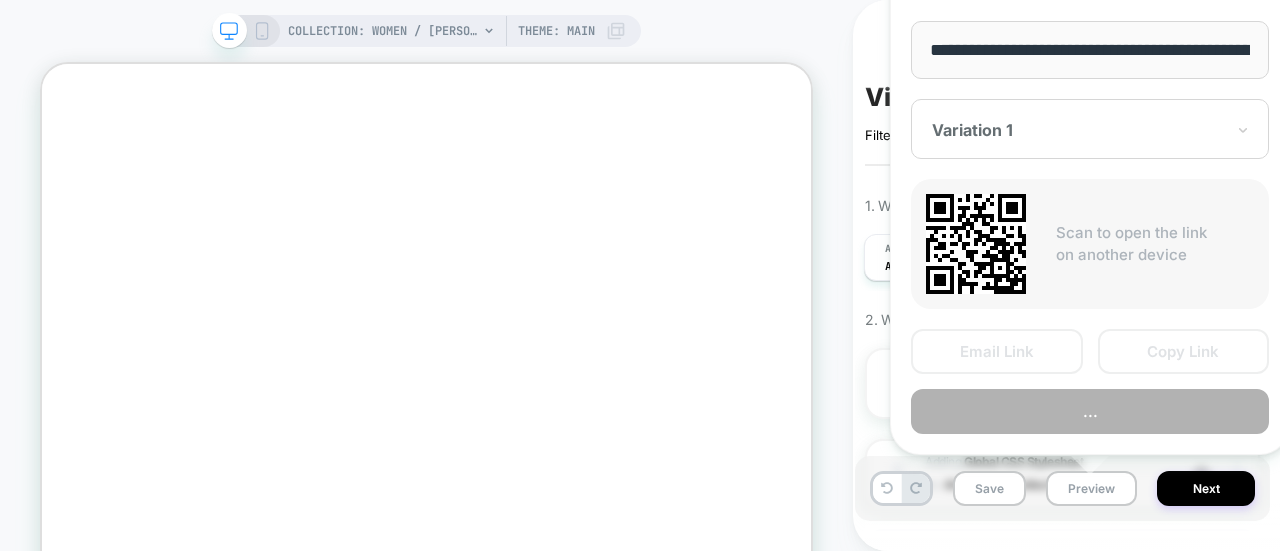 scroll, scrollTop: 0, scrollLeft: 297, axis: horizontal 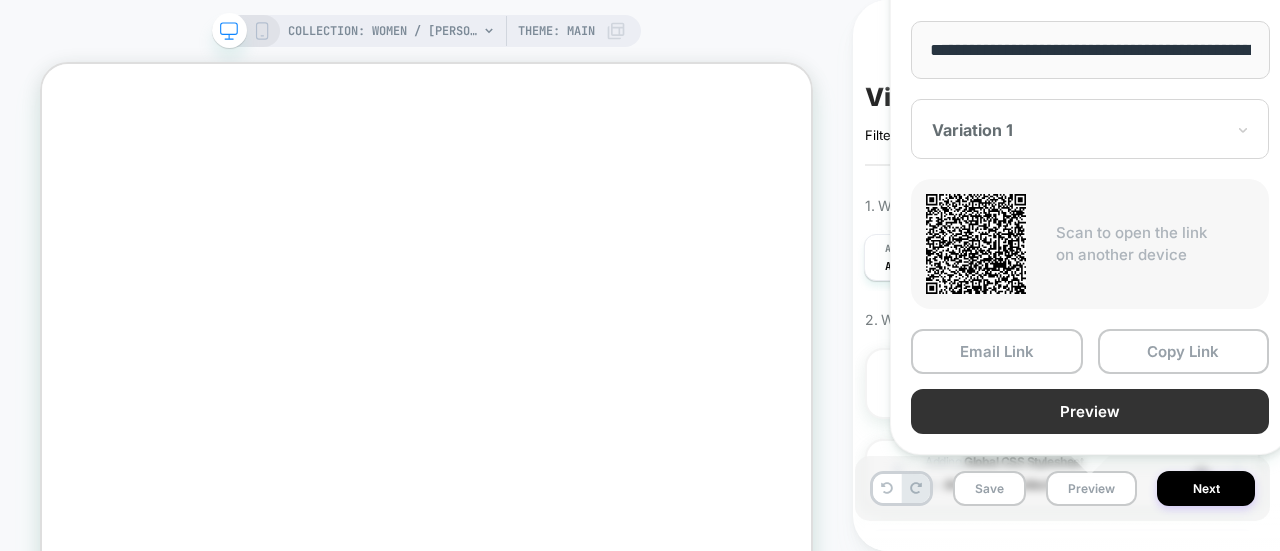 click on "Preview" at bounding box center [1090, 411] 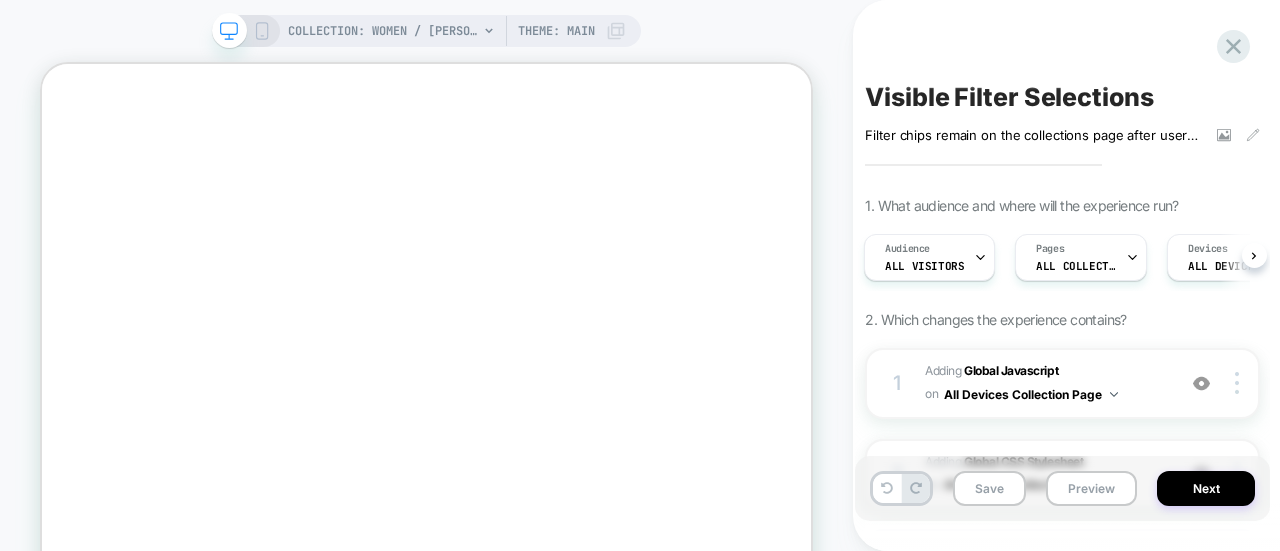 click on "Visible Filter Selections" at bounding box center [1009, 97] 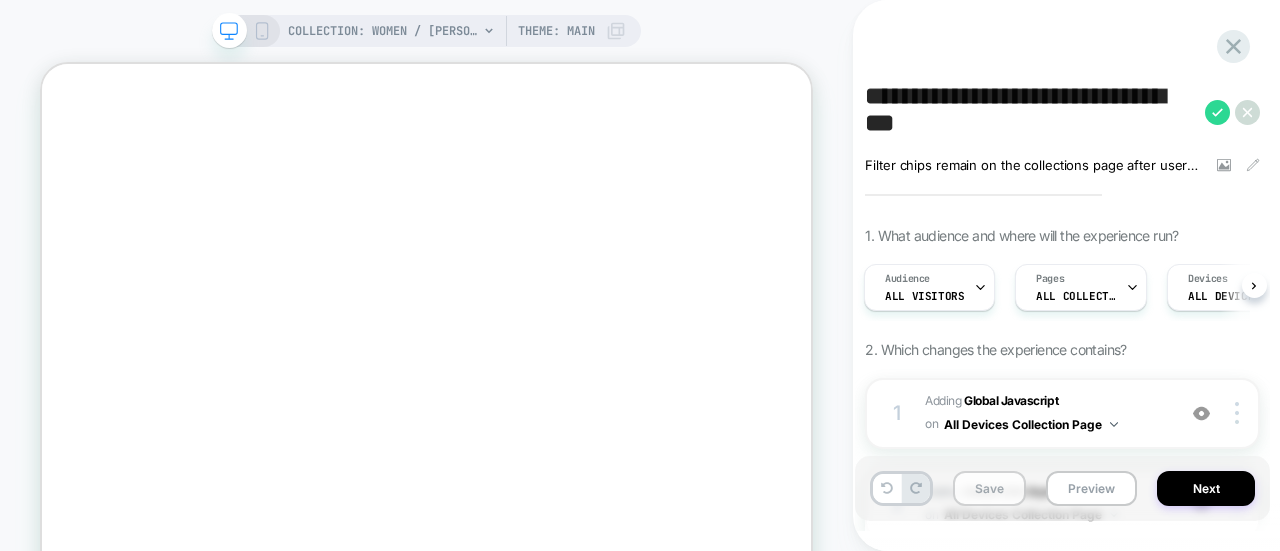 type on "**********" 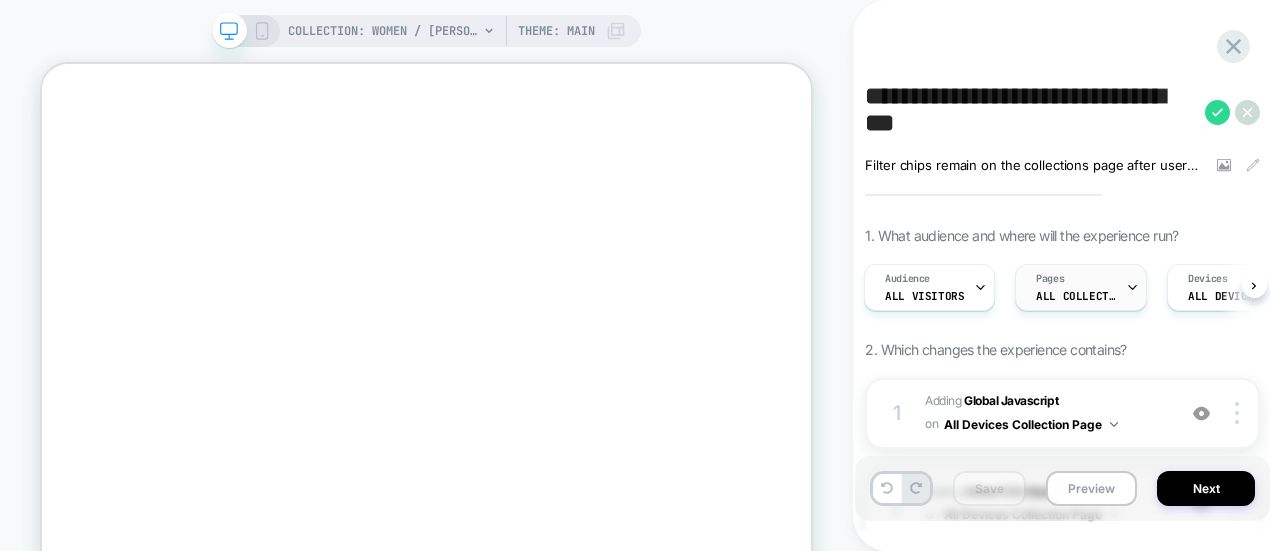 click on "ALL COLLECTIONS" at bounding box center (1076, 296) 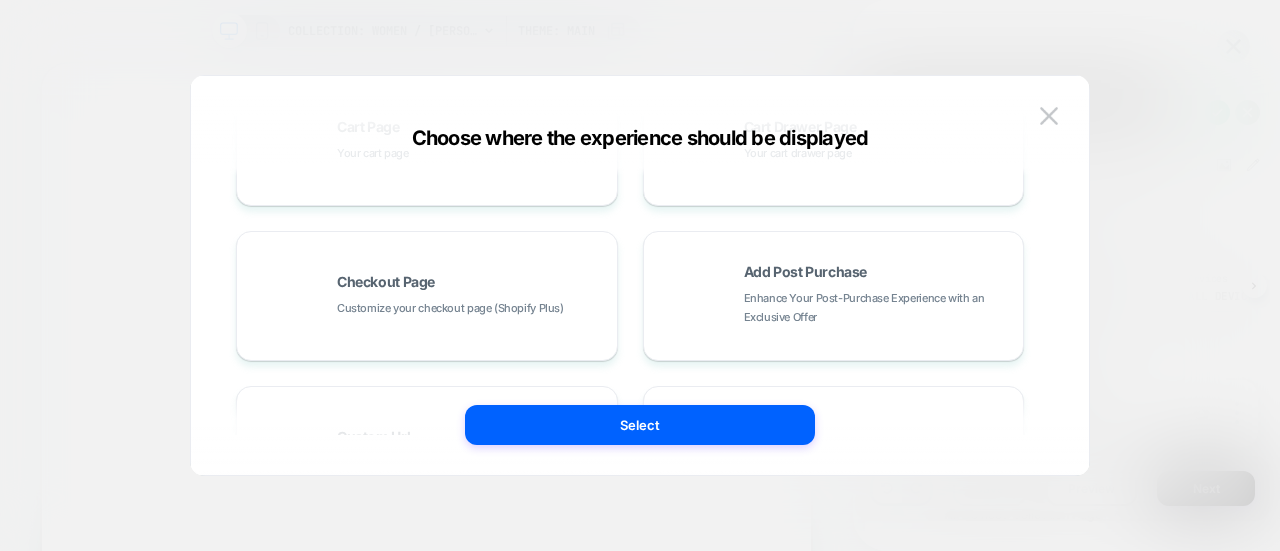scroll, scrollTop: 550, scrollLeft: 0, axis: vertical 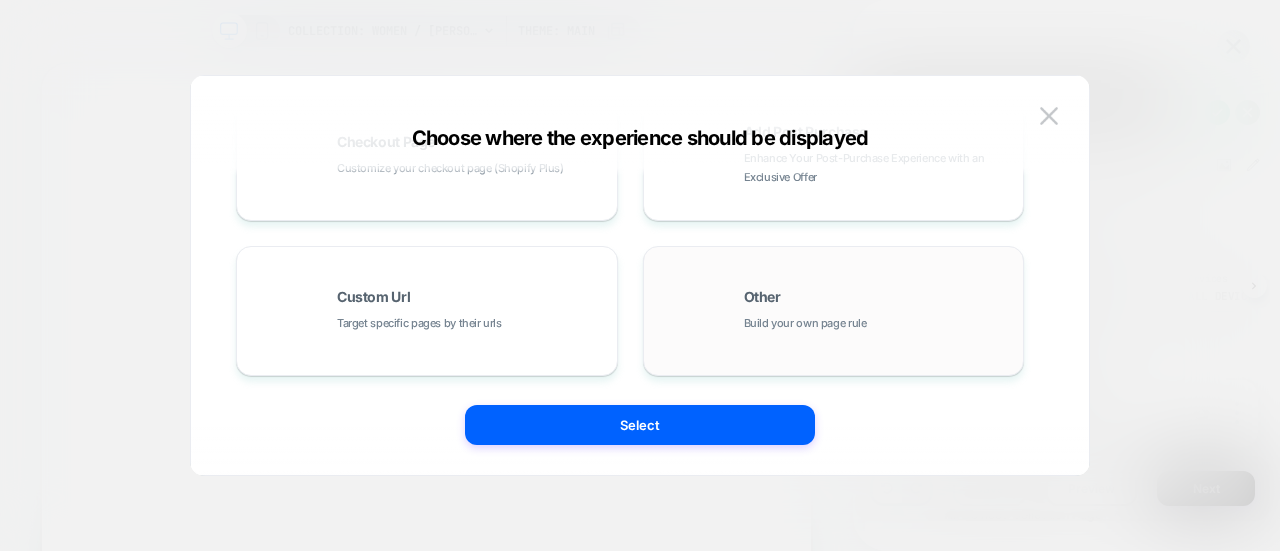 click on "Other Build your own page rule" at bounding box center [834, 311] 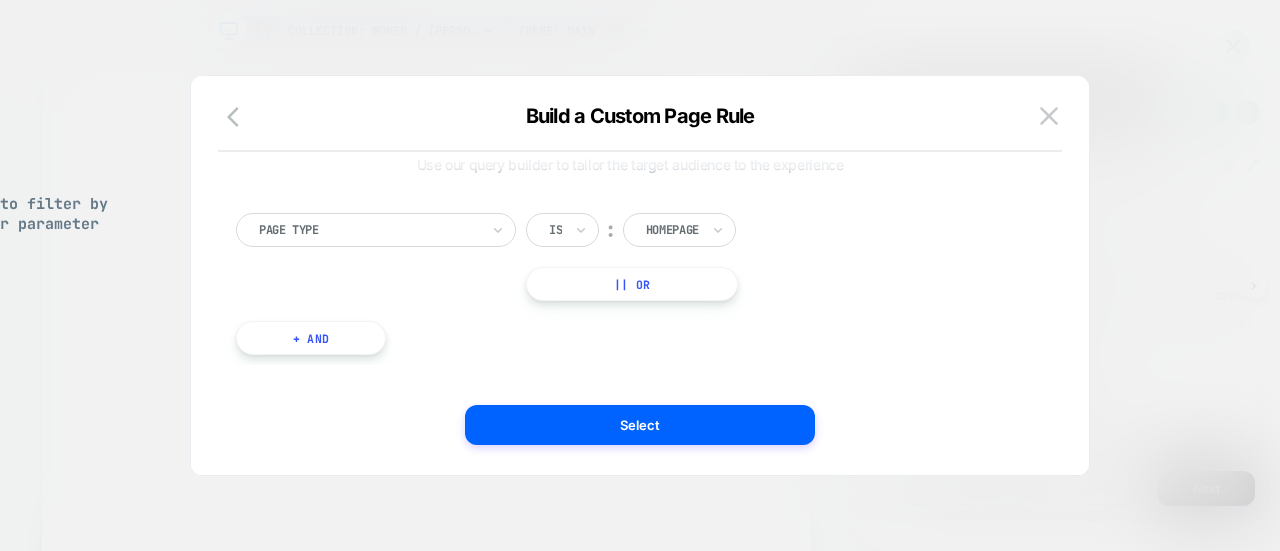 scroll, scrollTop: 18, scrollLeft: 0, axis: vertical 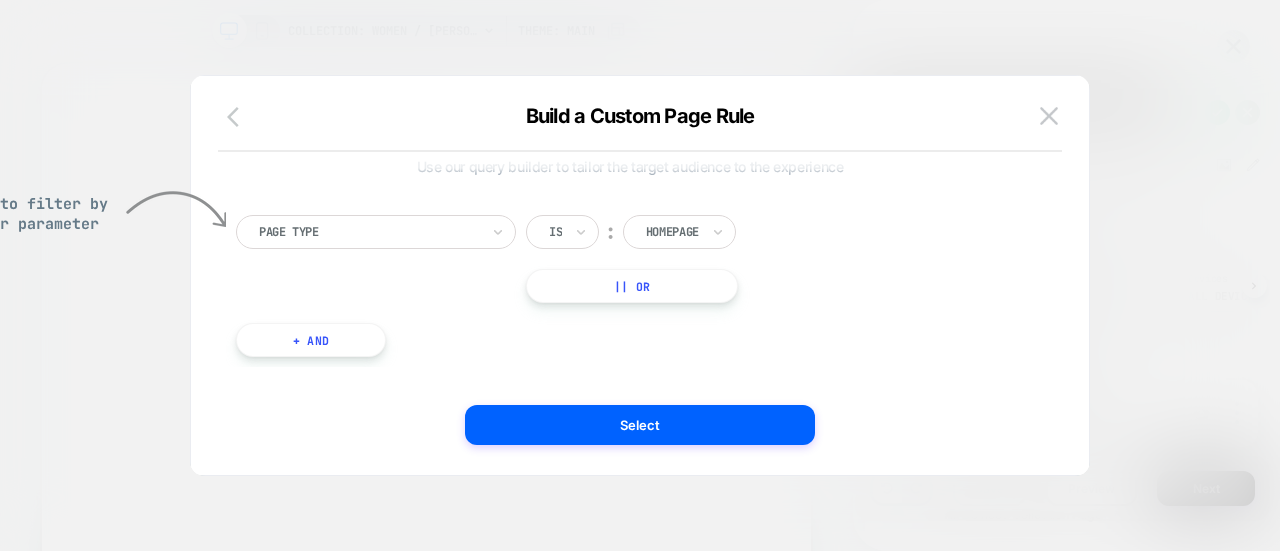 click 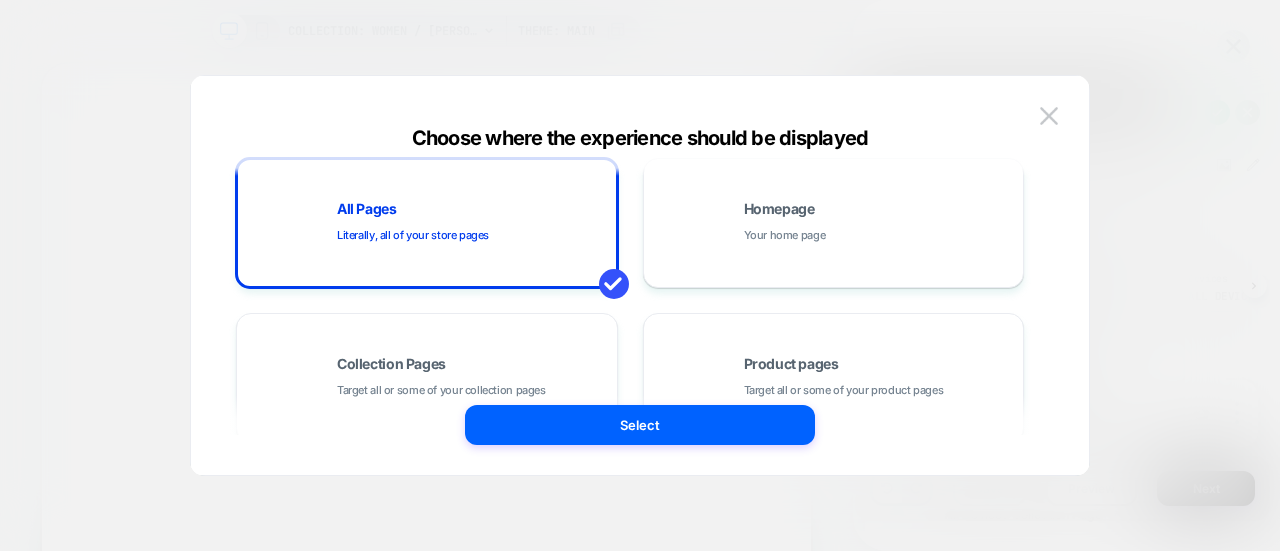 scroll, scrollTop: 550, scrollLeft: 0, axis: vertical 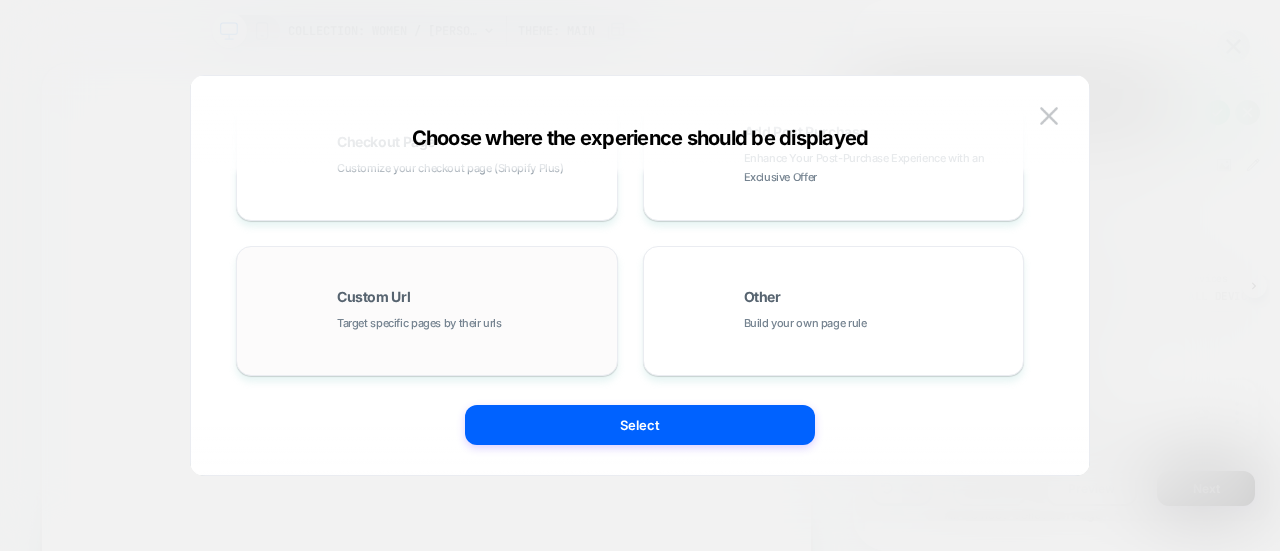 click on "Target specific pages by their urls" at bounding box center (419, 323) 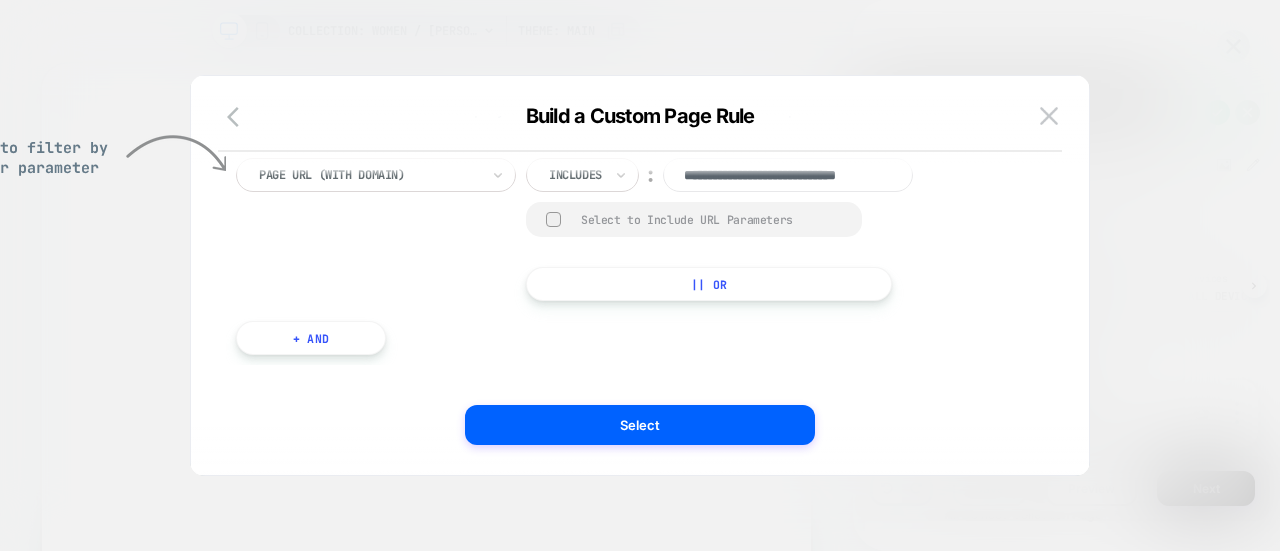 scroll, scrollTop: 74, scrollLeft: 0, axis: vertical 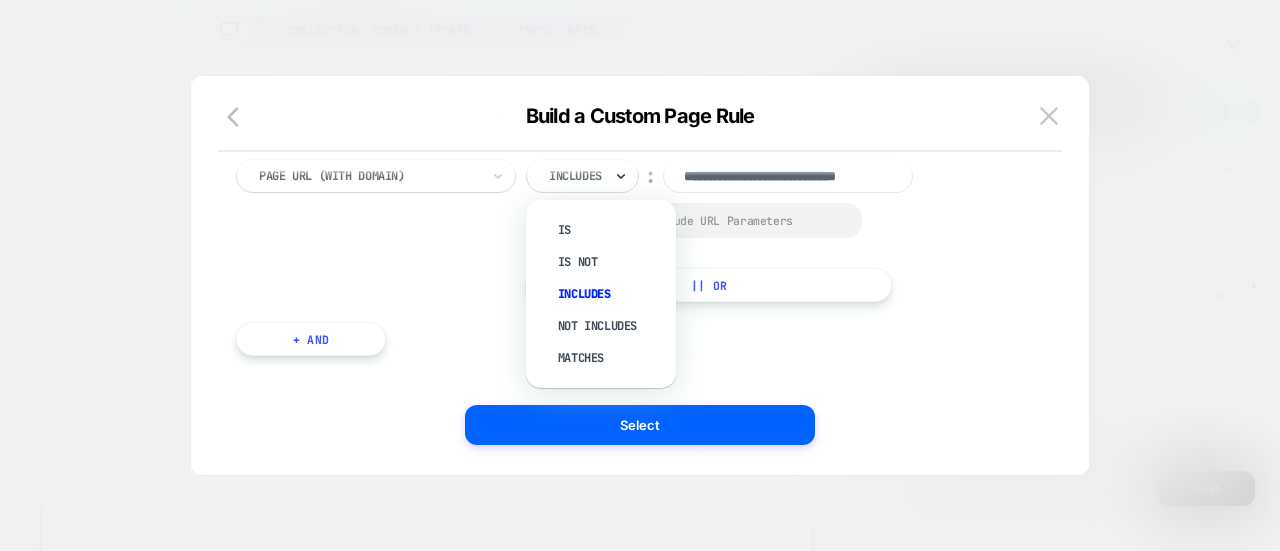 click 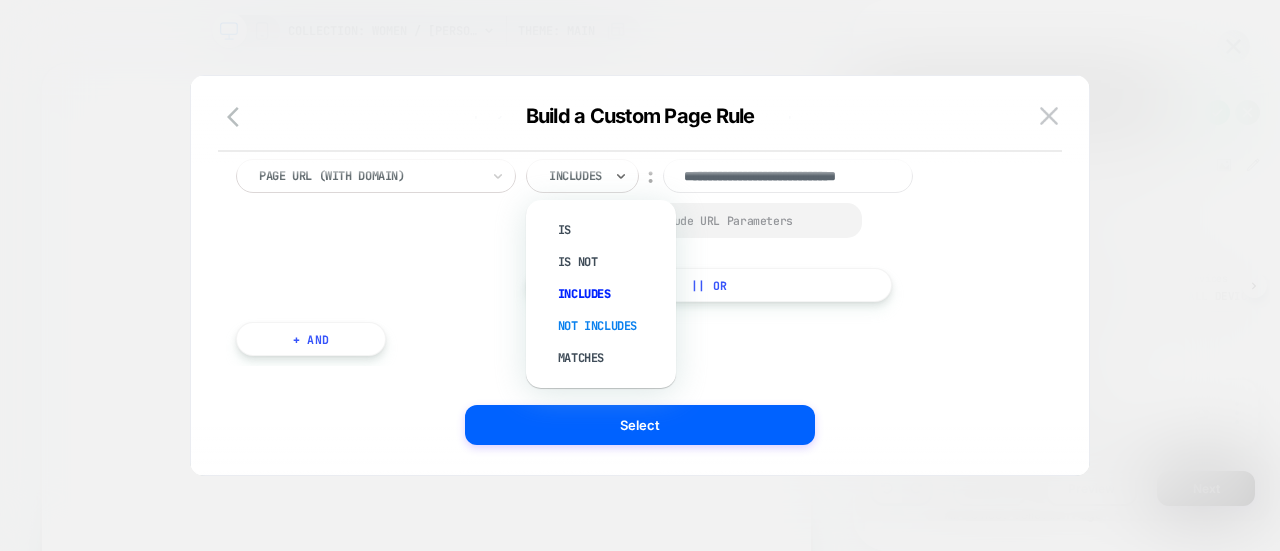 click on "Not includes" at bounding box center [611, 326] 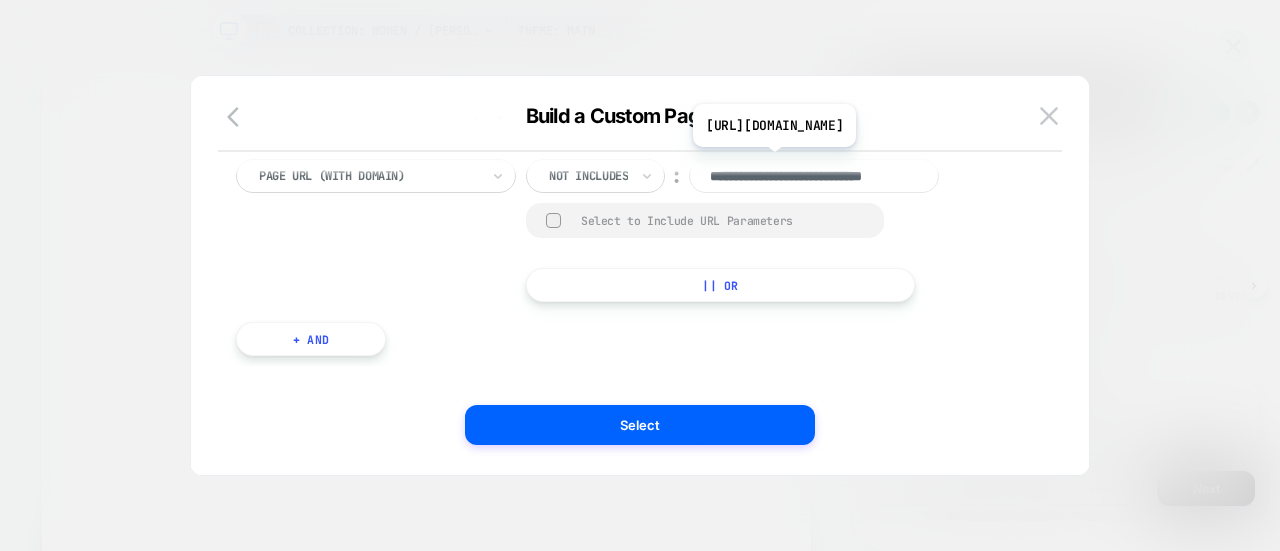 click on "**********" at bounding box center [814, 176] 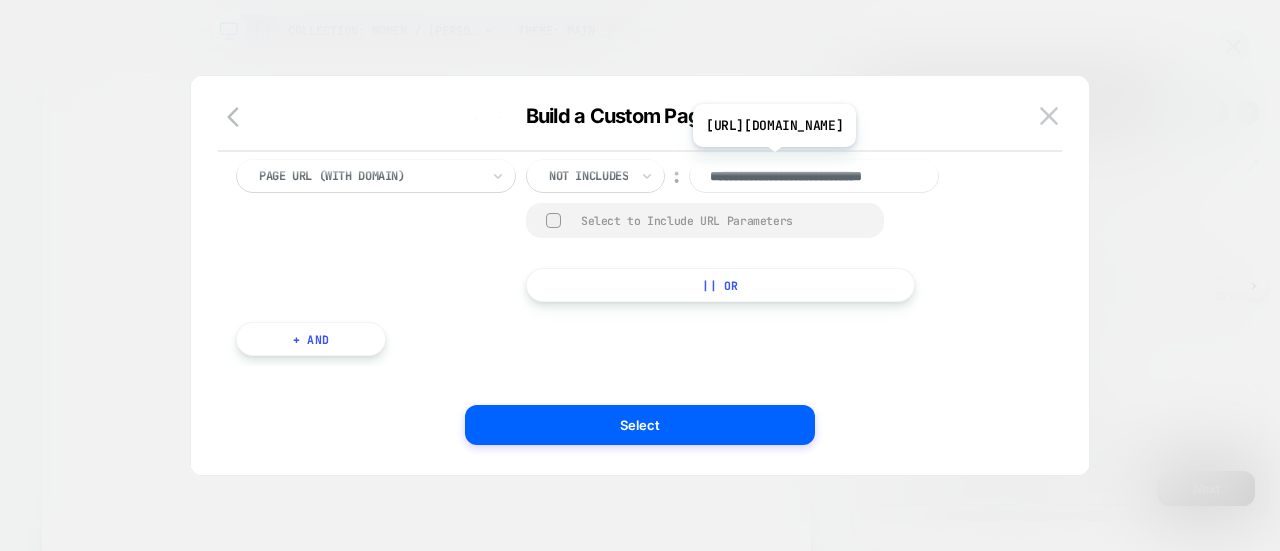 paste on "*****" 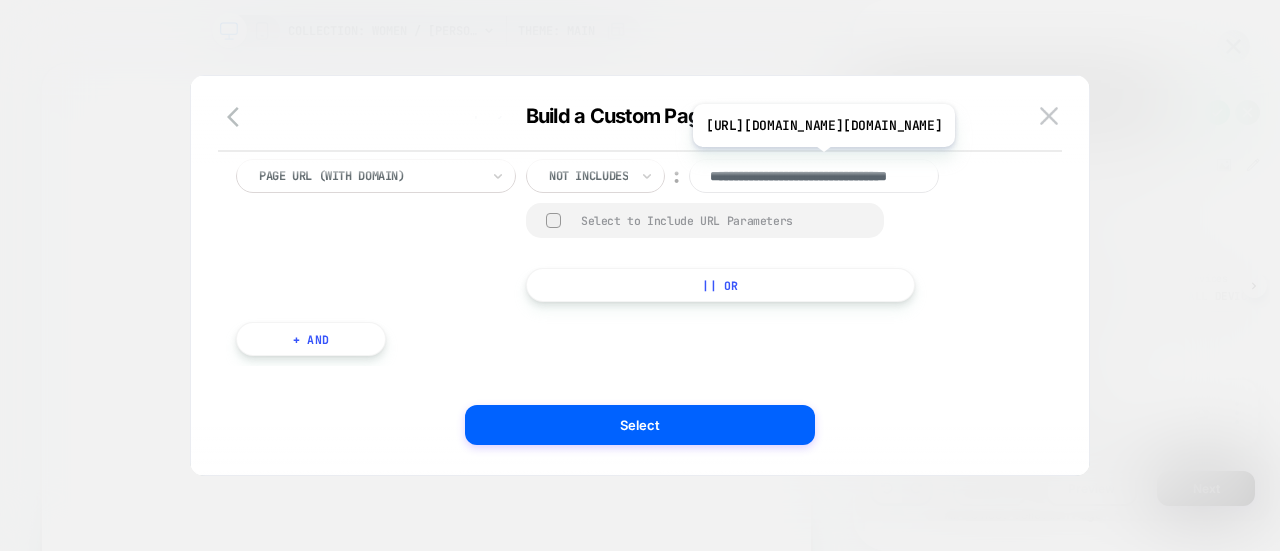 paste 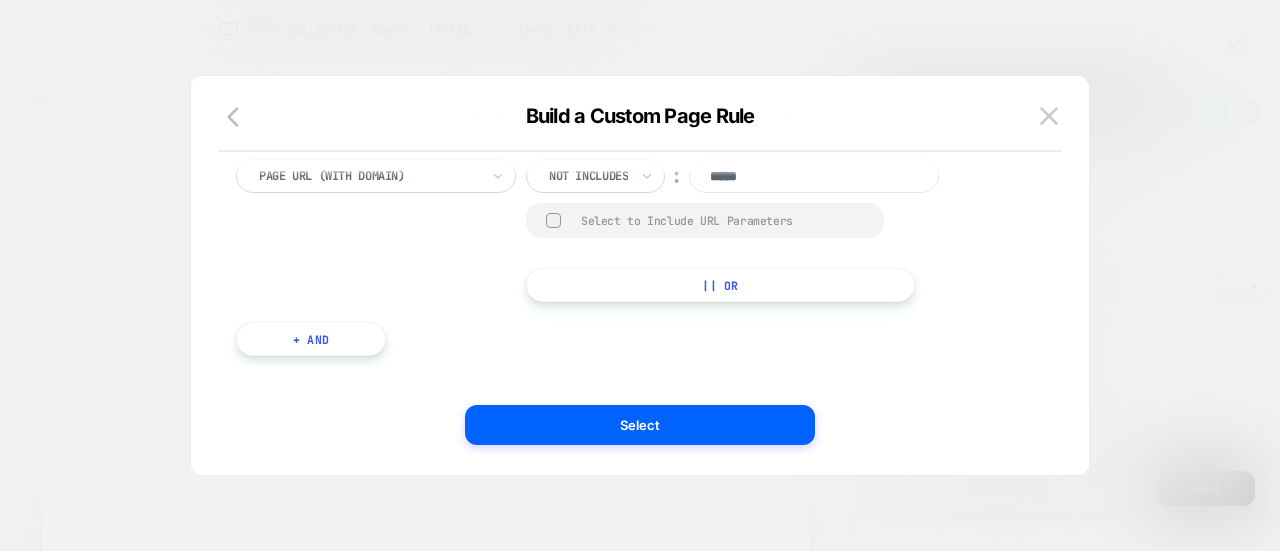 type on "*****" 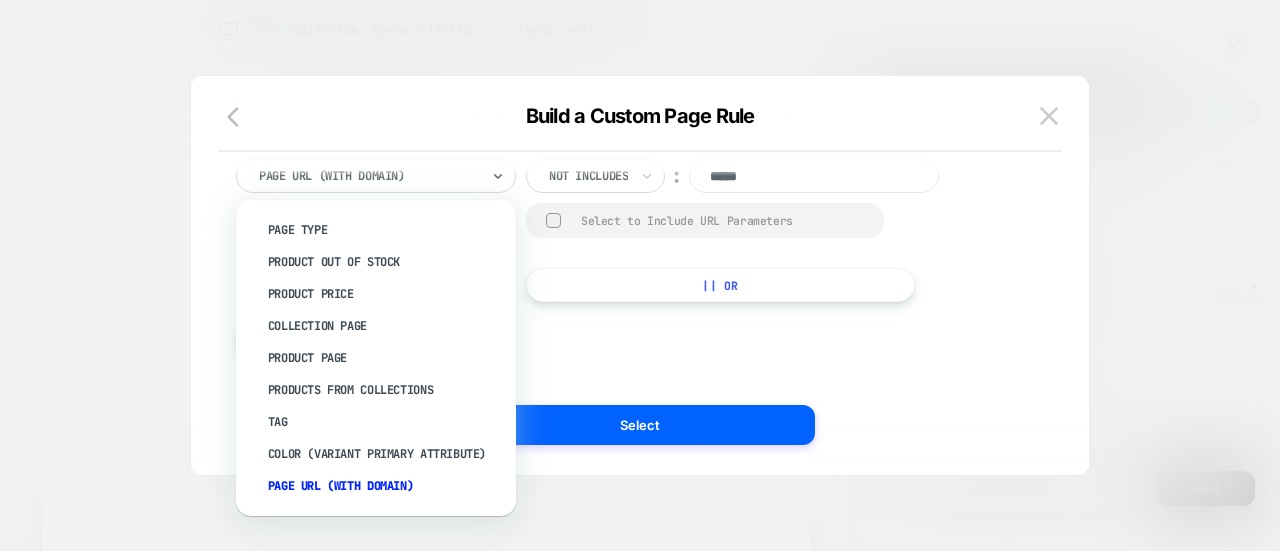 click at bounding box center [369, 176] 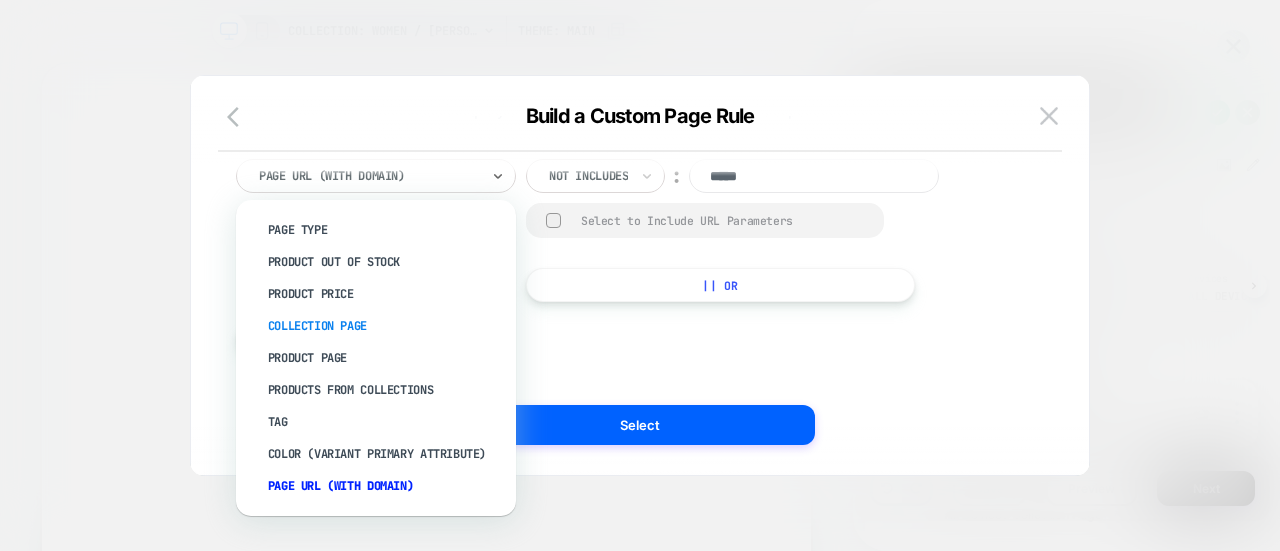 click on "Collection Page" at bounding box center [386, 326] 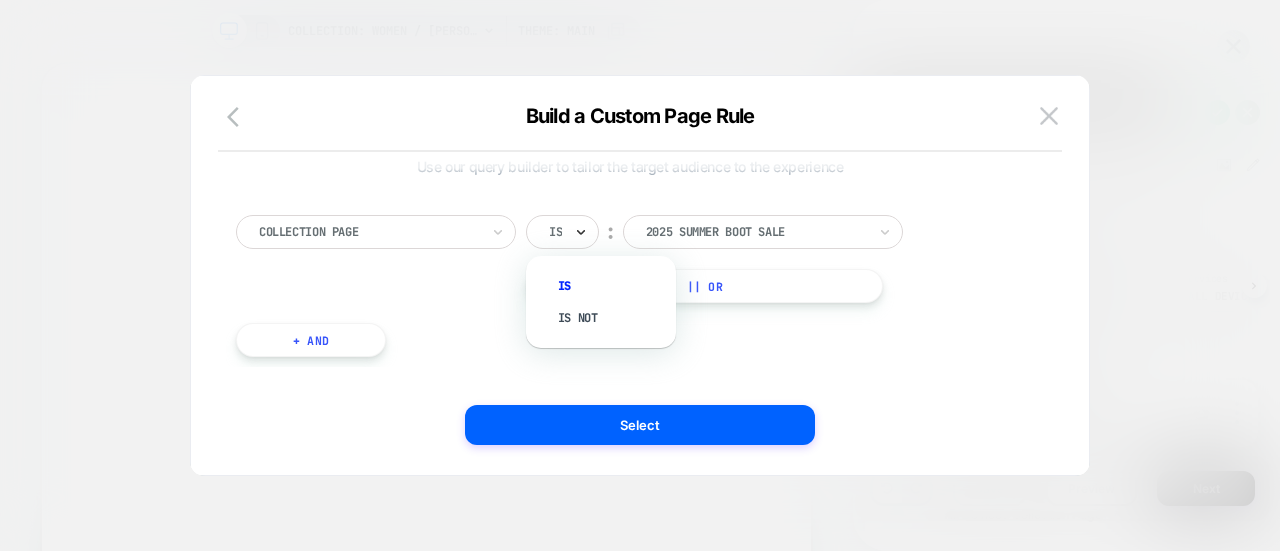 click 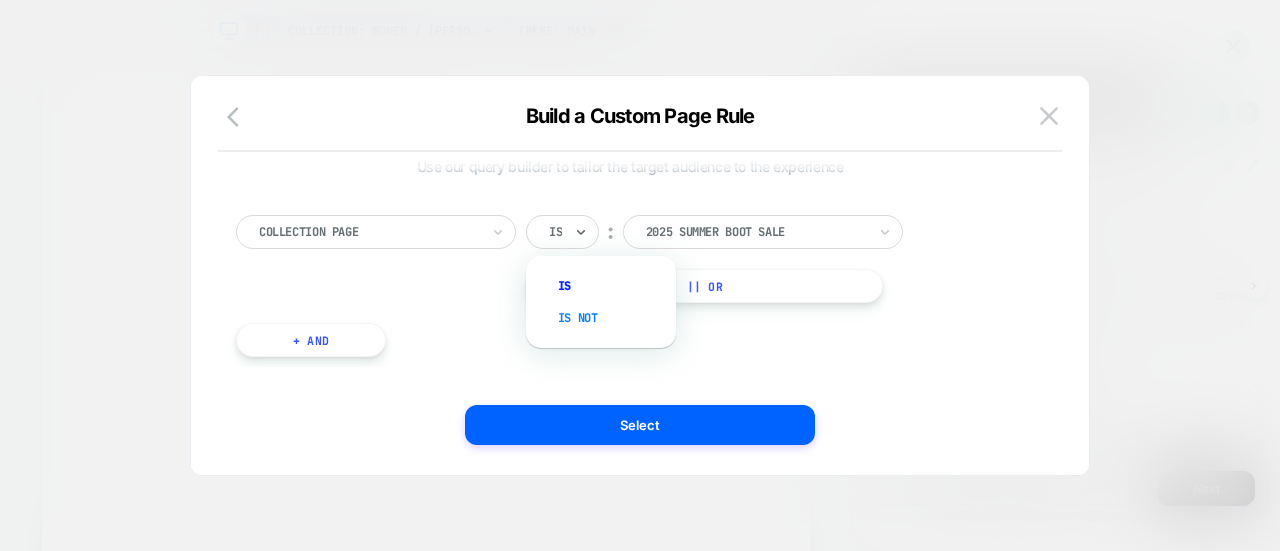 click on "Is not" at bounding box center [611, 318] 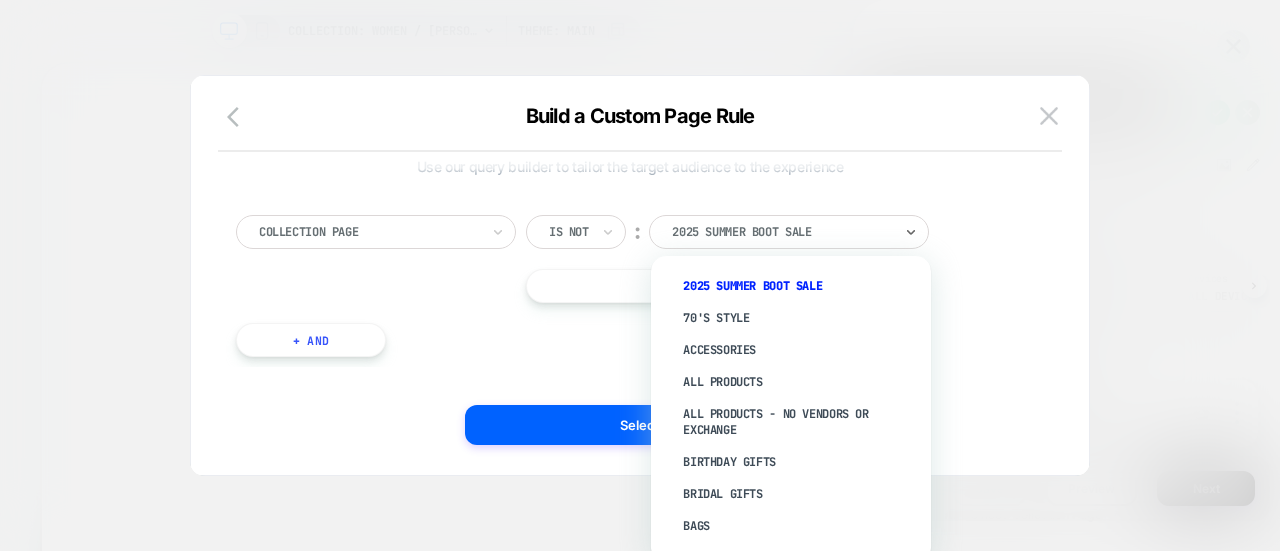 click at bounding box center (782, 232) 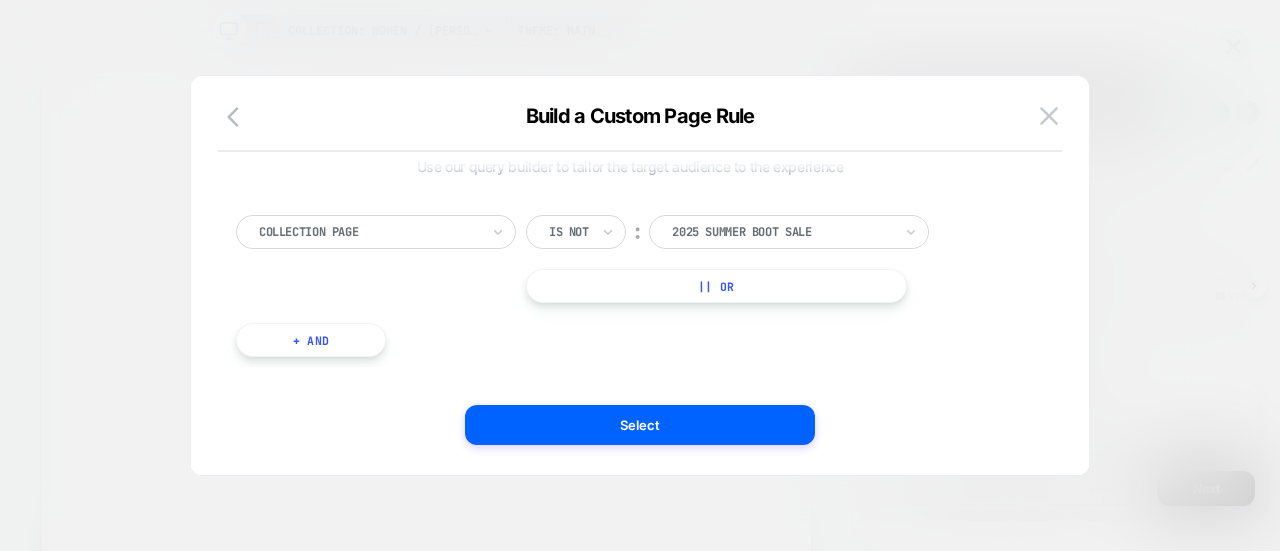 click on "Collection Page Is not ︰ 2025 Summer Boot Sale || Or + And" at bounding box center (630, 276) 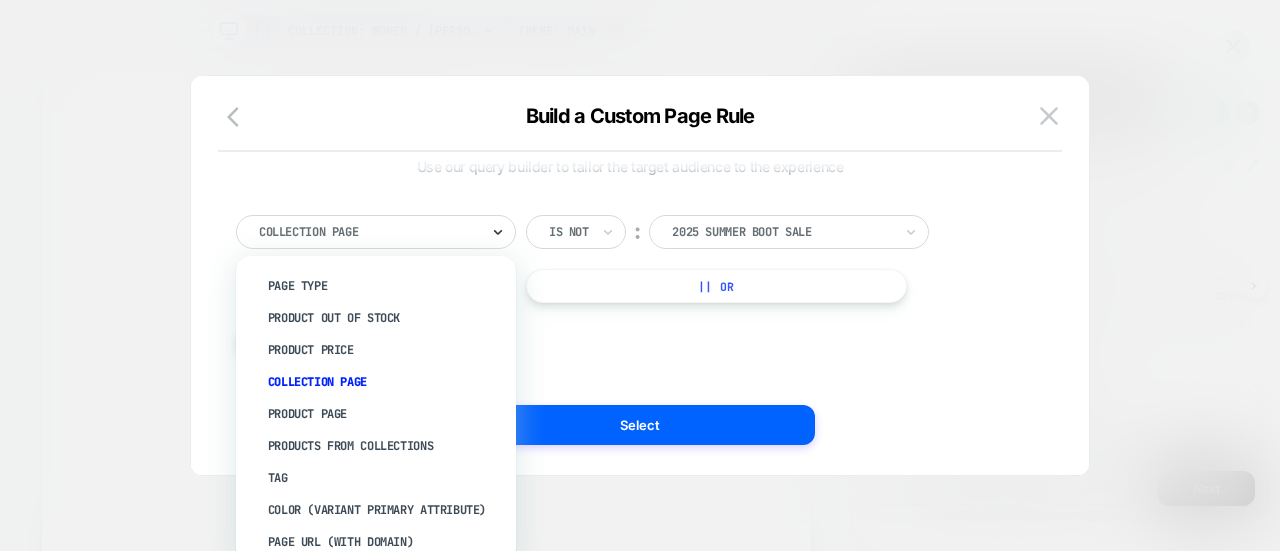 click 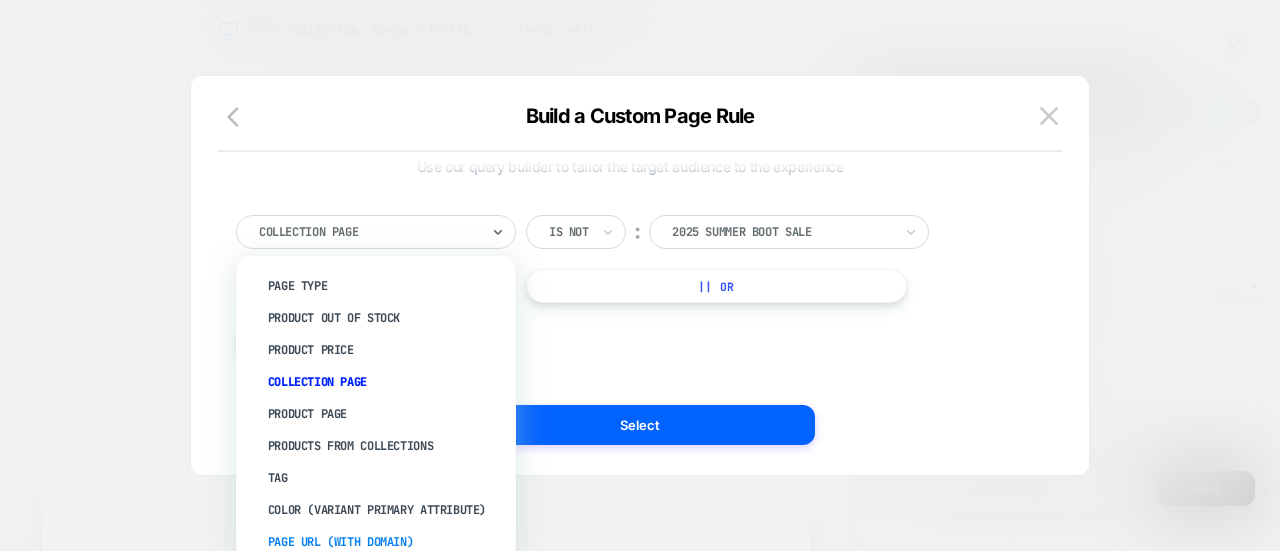 click on "Page Url (WITH DOMAIN)" at bounding box center (386, 542) 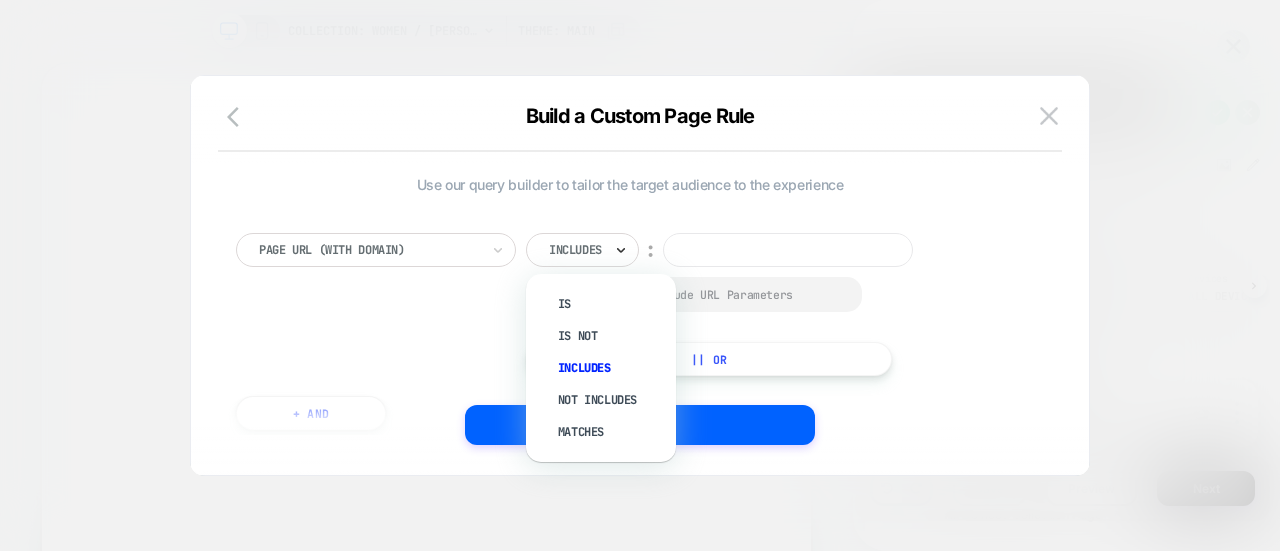 click 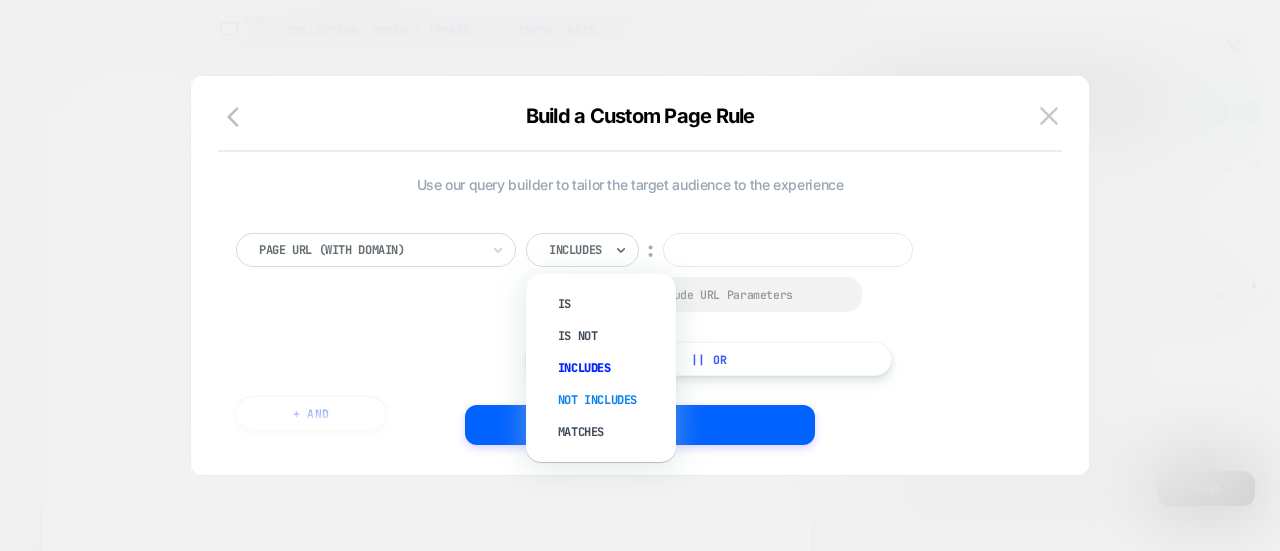 click on "Not includes" at bounding box center (611, 400) 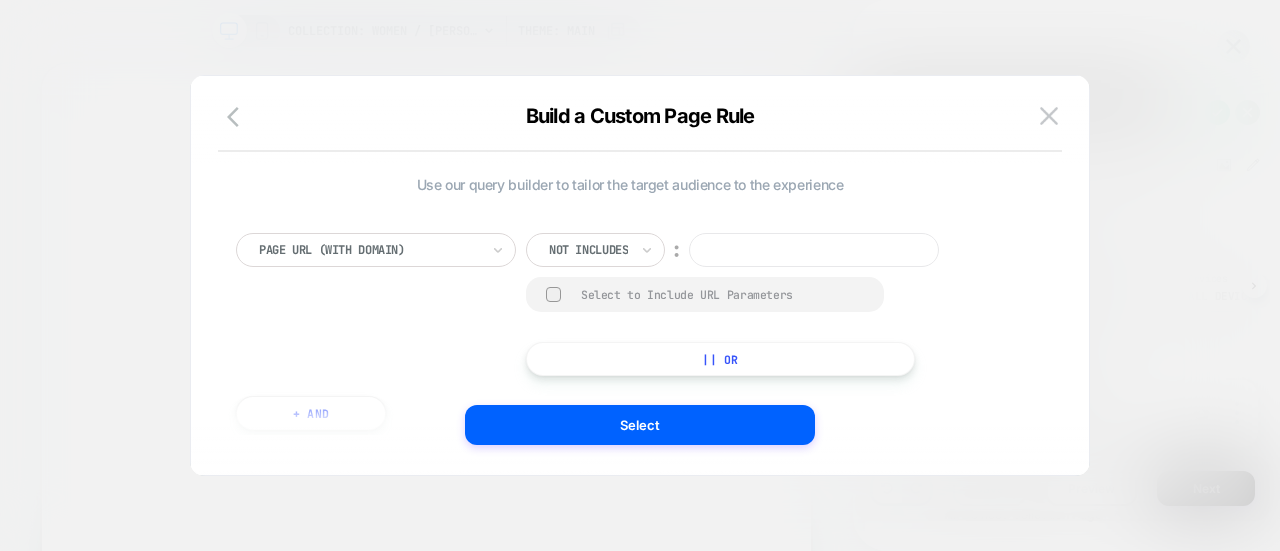 click at bounding box center [814, 250] 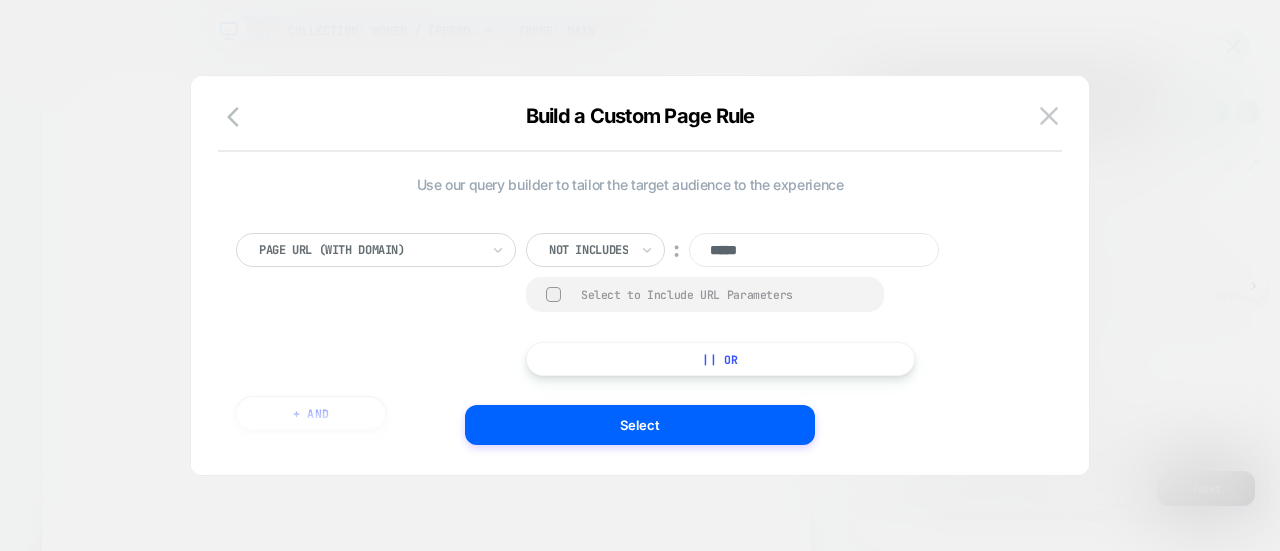 type on "*****" 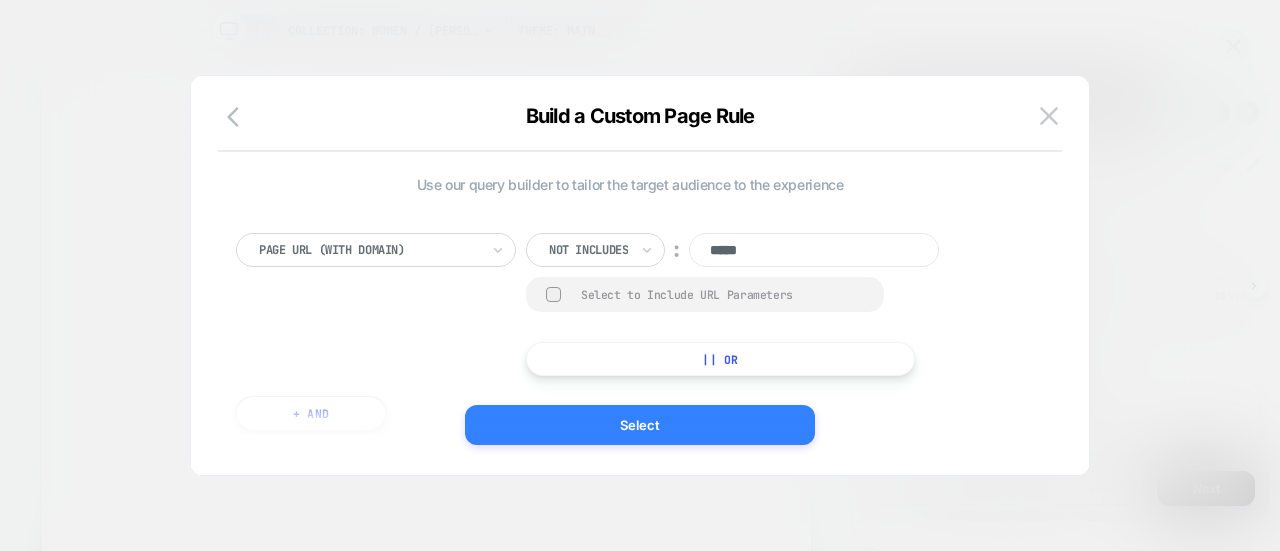 click on "Select" at bounding box center [640, 425] 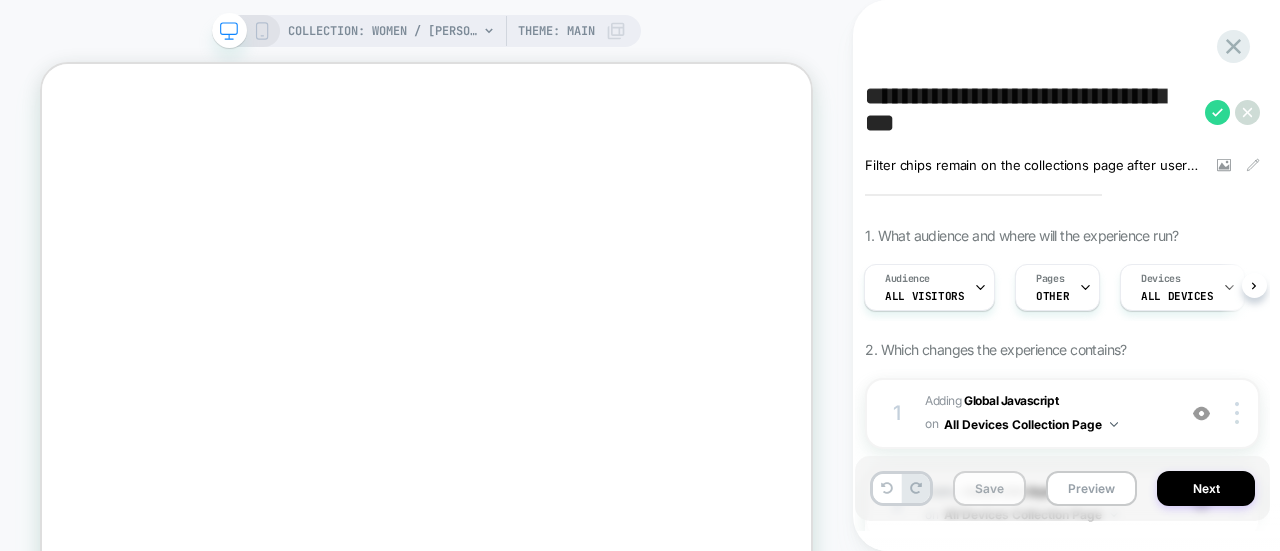 click on "Save" at bounding box center [989, 488] 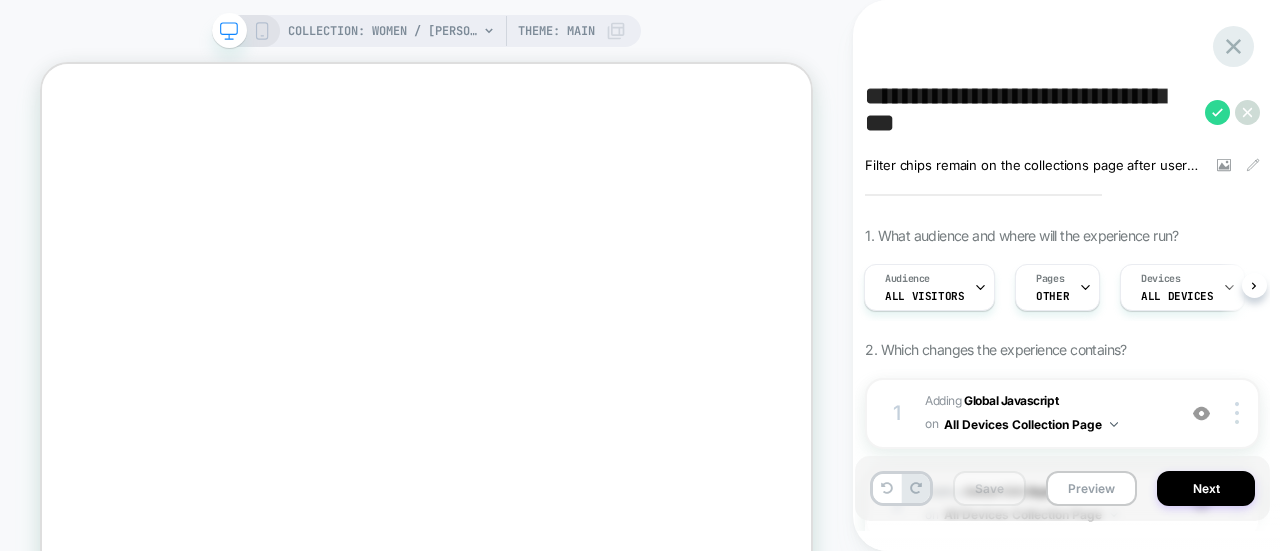 click 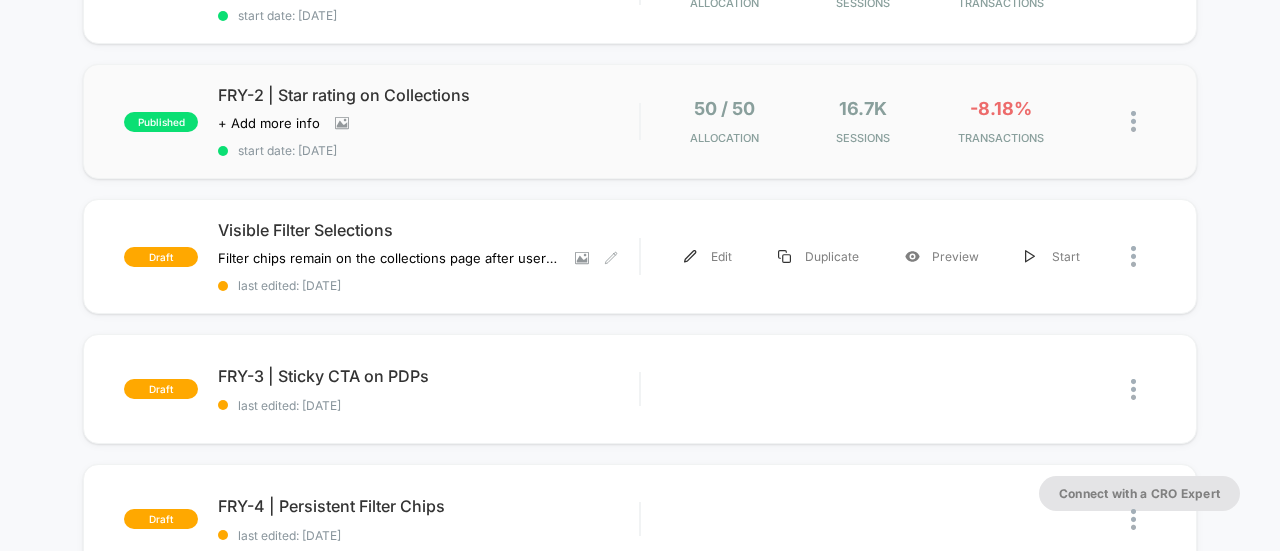 scroll, scrollTop: 291, scrollLeft: 0, axis: vertical 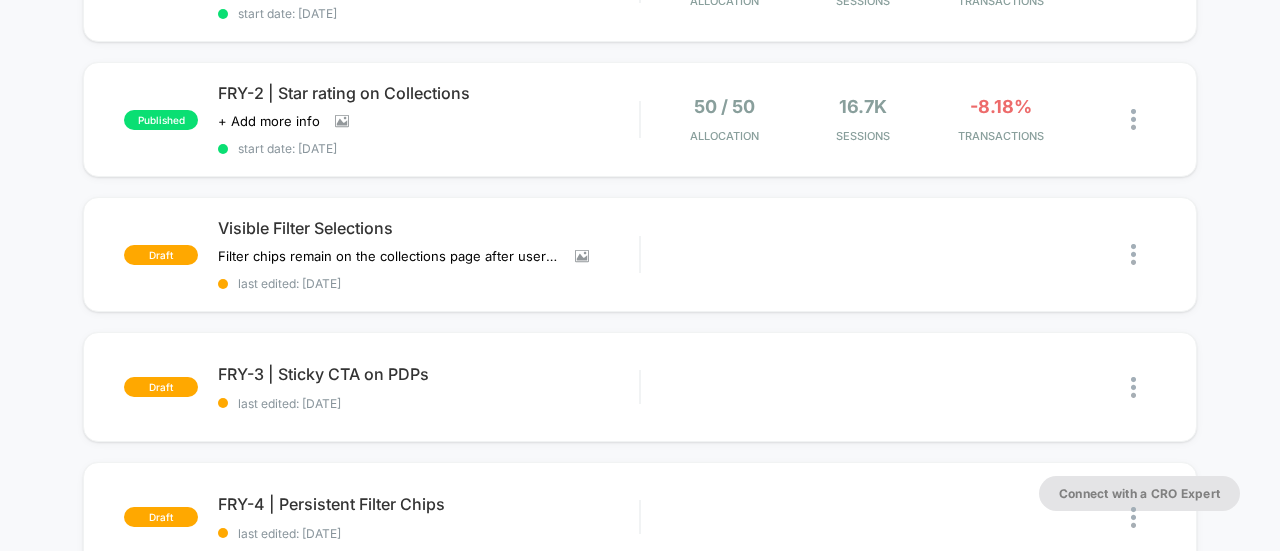 click on "published FRY-1 | Declutter Mini Cart on mobile Removes "shipping and taxes" message and removes "view cart" CTA. Click to edit experience details Removes "shipping and taxes" message and removes "view cart" CTA. start date: [DATE] 50 / 50 Allocation 16.08k Sessions -0.68% TRANSACTIONS published FRY-2 | Star rating on Collections Click to view images Click to edit experience details + Add more info start date: [DATE] 50 / 50 Allocation 16.7k Sessions -8.18% TRANSACTIONS draft Visible Filter Selections Filter chips remain on the collections page after users make their selection Click to view images Click to edit experience details Filter chips remain on the collections page after users make their selection last edited: [DATE] Edit Duplicate Preview Start draft FRY-3 | Sticky CTA on PDPs last edited: [DATE] Edit Duplicate Preview Start draft FRY-4 | Persistent Filter Chips last edited: [DATE] Edit Duplicate Preview Start draft Summer Boot Sale LP last edited: [DATE] Edit Duplicate Preview Edit" at bounding box center (640, 429) 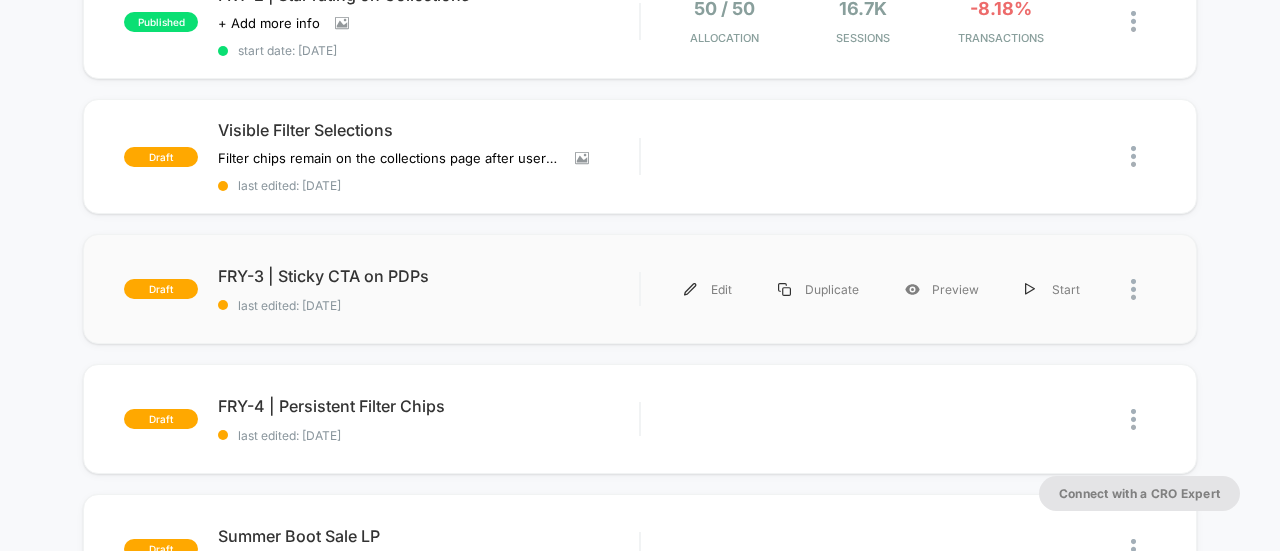 scroll, scrollTop: 393, scrollLeft: 0, axis: vertical 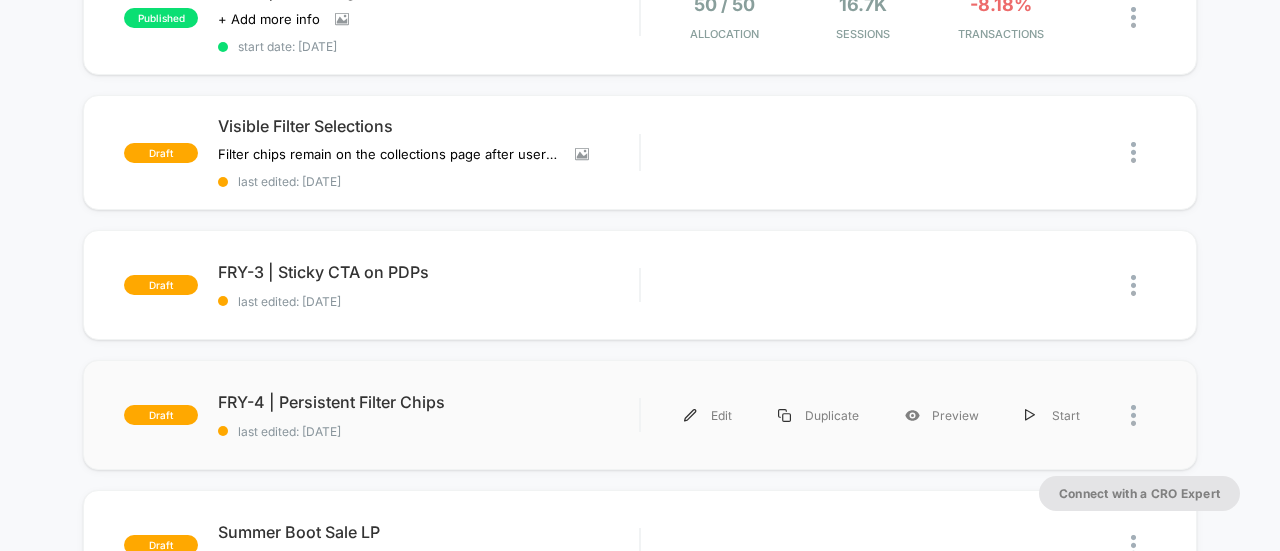 click at bounding box center (1143, 415) 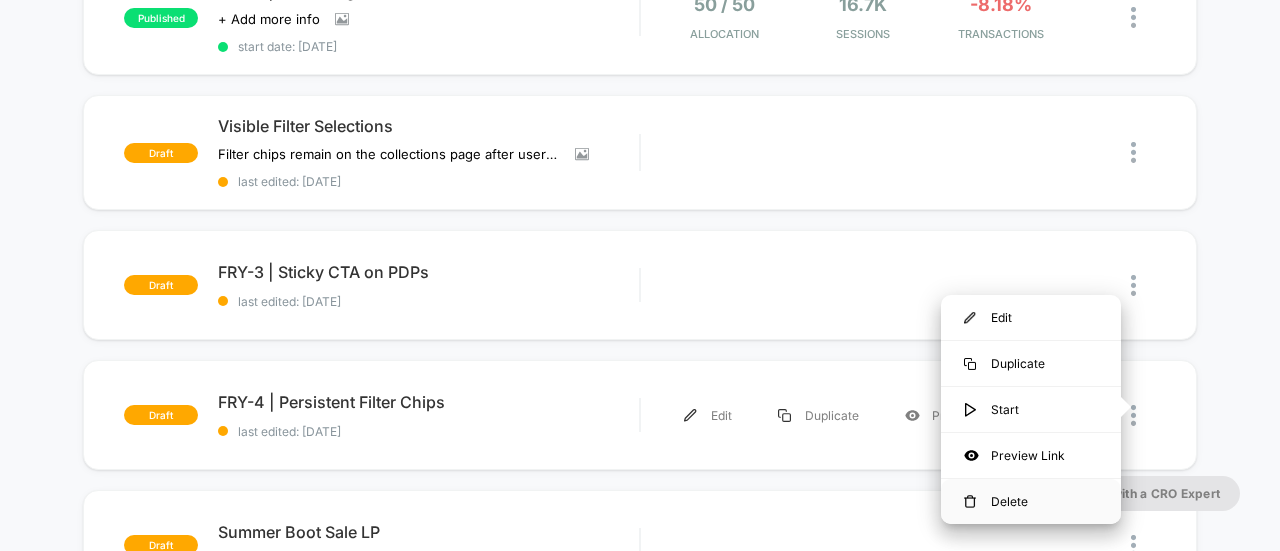 click on "Delete" at bounding box center (1031, 501) 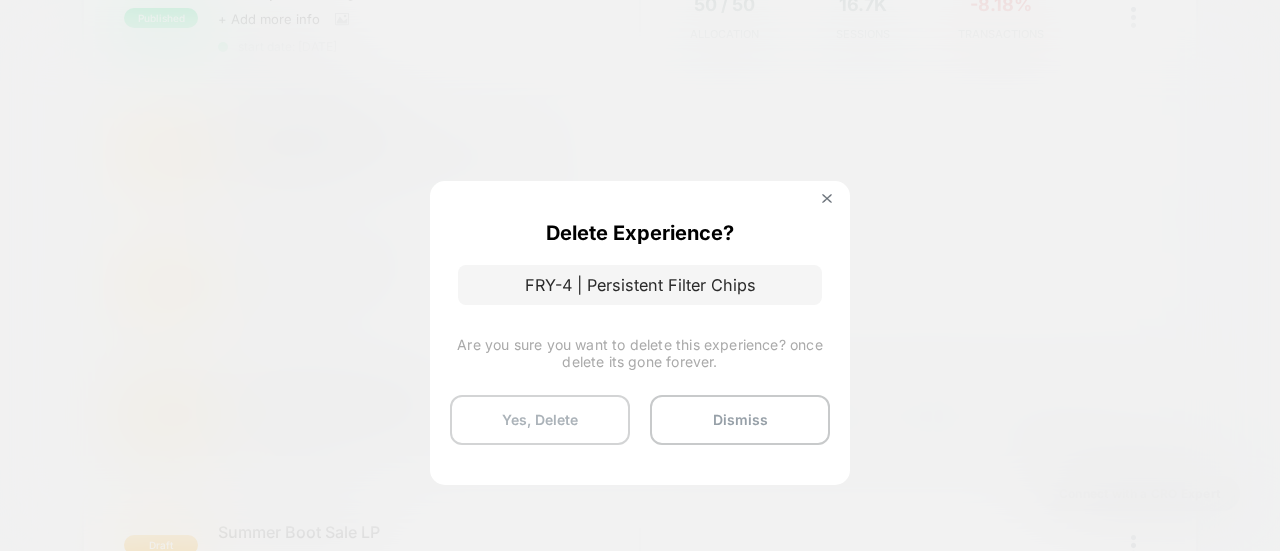 click on "Yes, Delete" at bounding box center [540, 420] 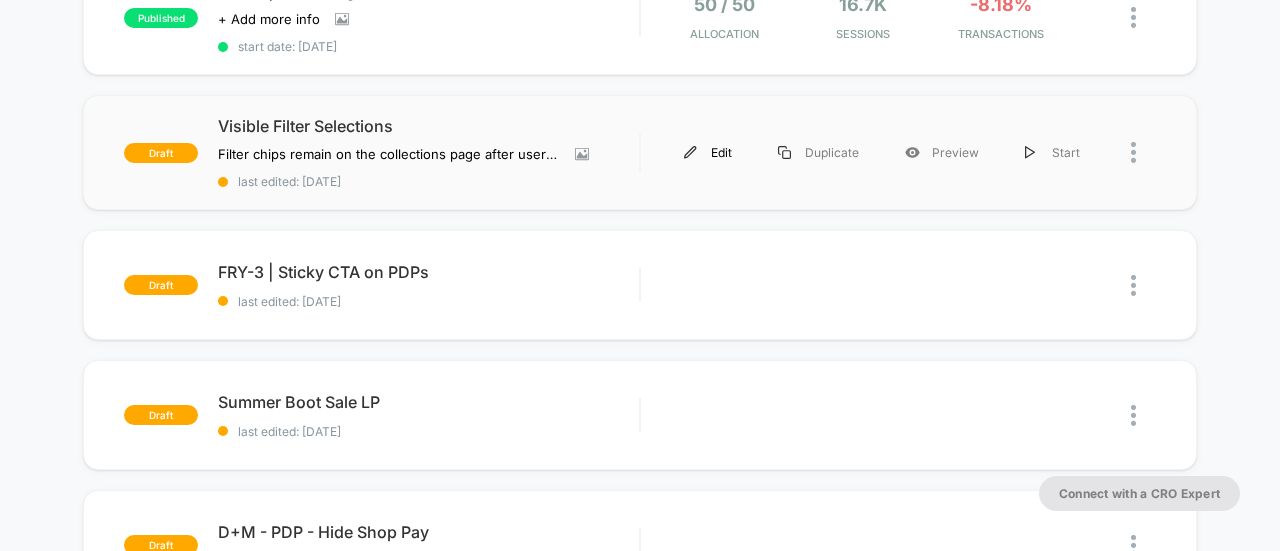 click on "Edit" at bounding box center (708, 152) 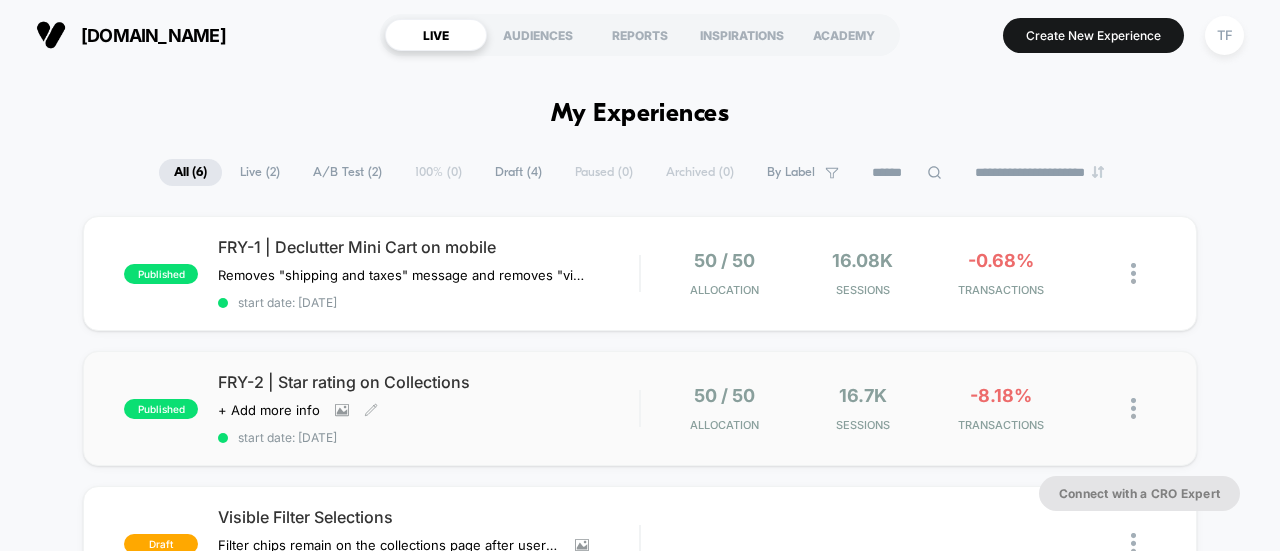 click on "FRY-2 | Star rating on Collections Click to view images Click to edit experience details + Add more info start date: [DATE]" at bounding box center [428, 408] 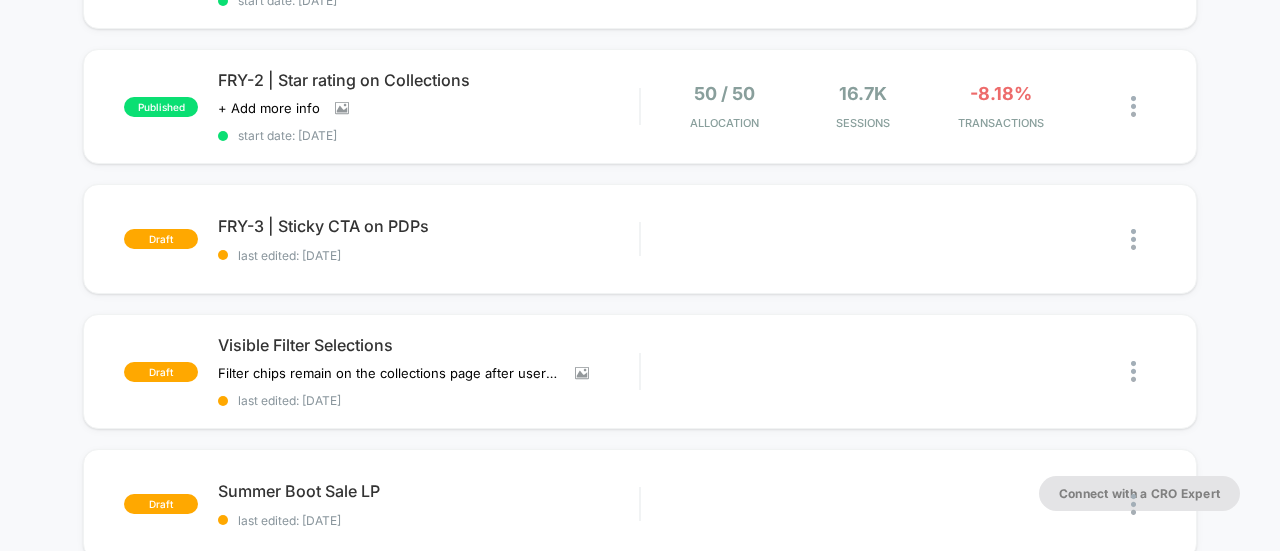 scroll, scrollTop: 309, scrollLeft: 0, axis: vertical 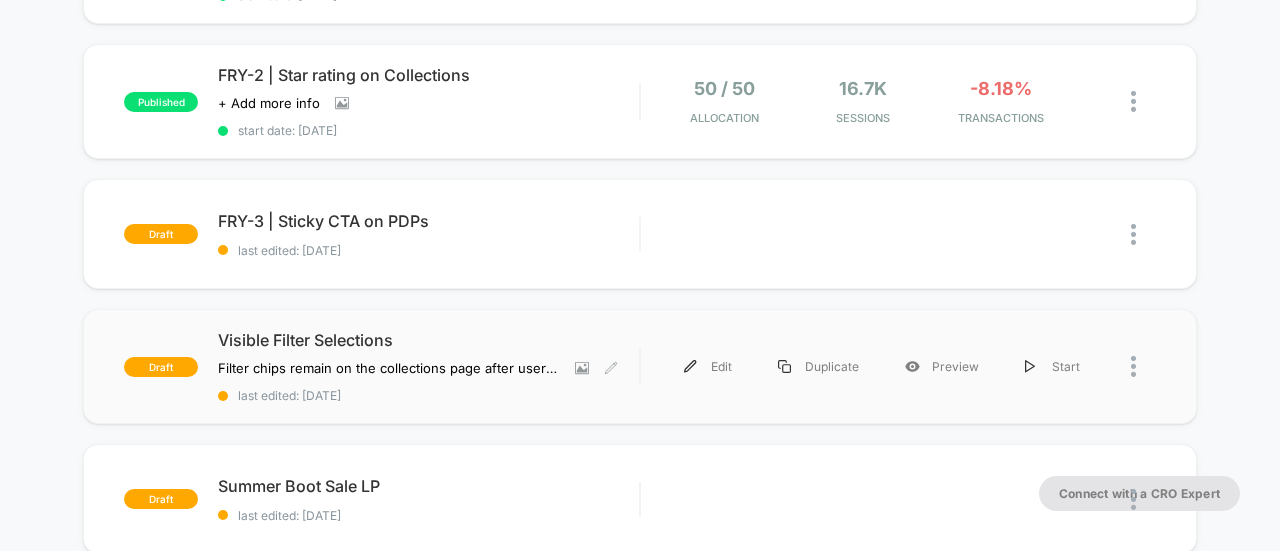 click on "Visible Filter Selections Filter chips remain on the collections page after users make their selection Click to view images Click to edit experience details Filter chips remain on the collections page after users make their selection last edited: [DATE]" at bounding box center [428, 366] 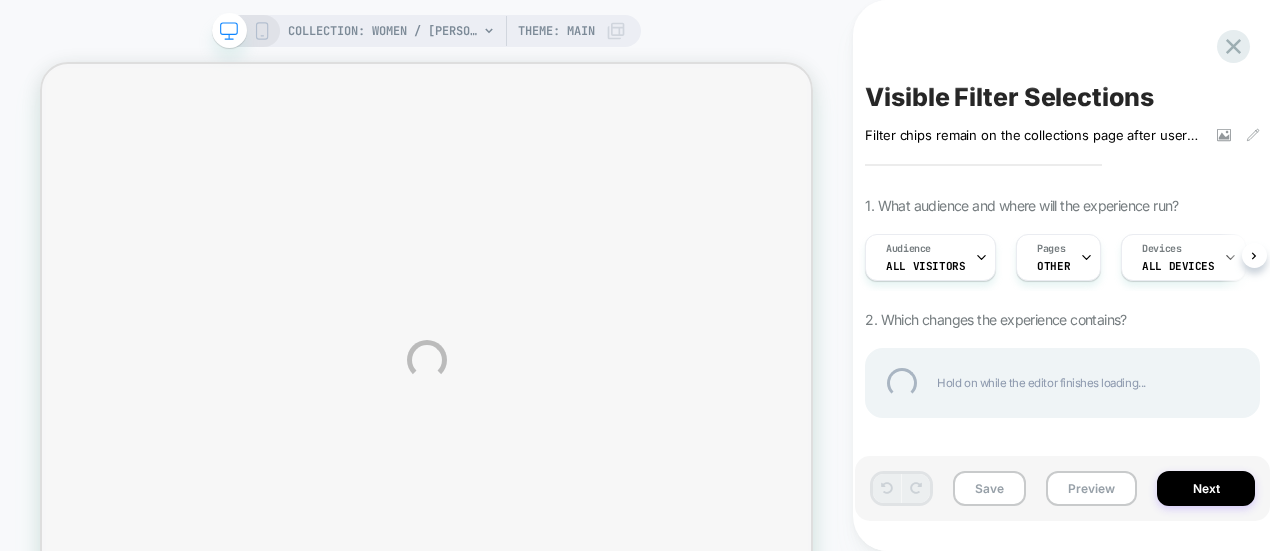 scroll, scrollTop: 0, scrollLeft: 0, axis: both 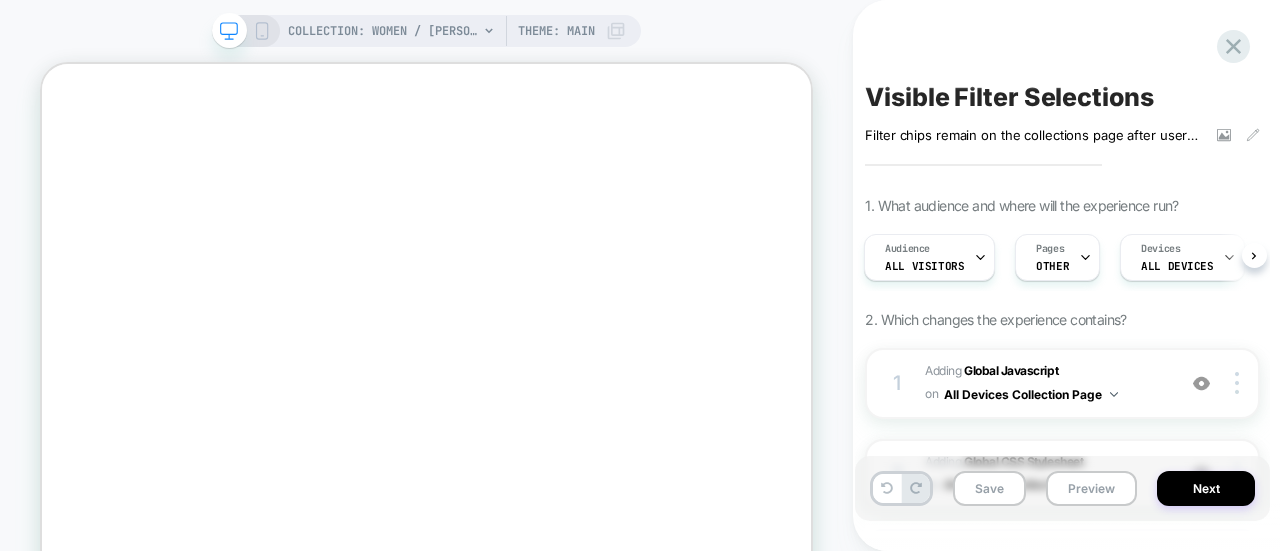 click on "Visible Filter Selections" at bounding box center (1009, 97) 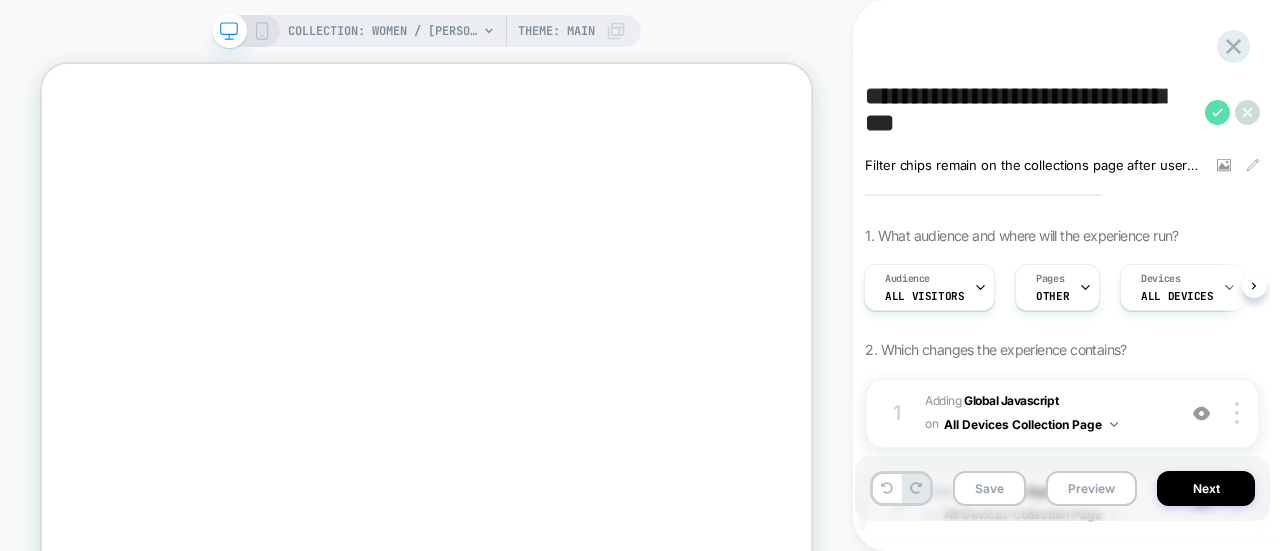 type on "**********" 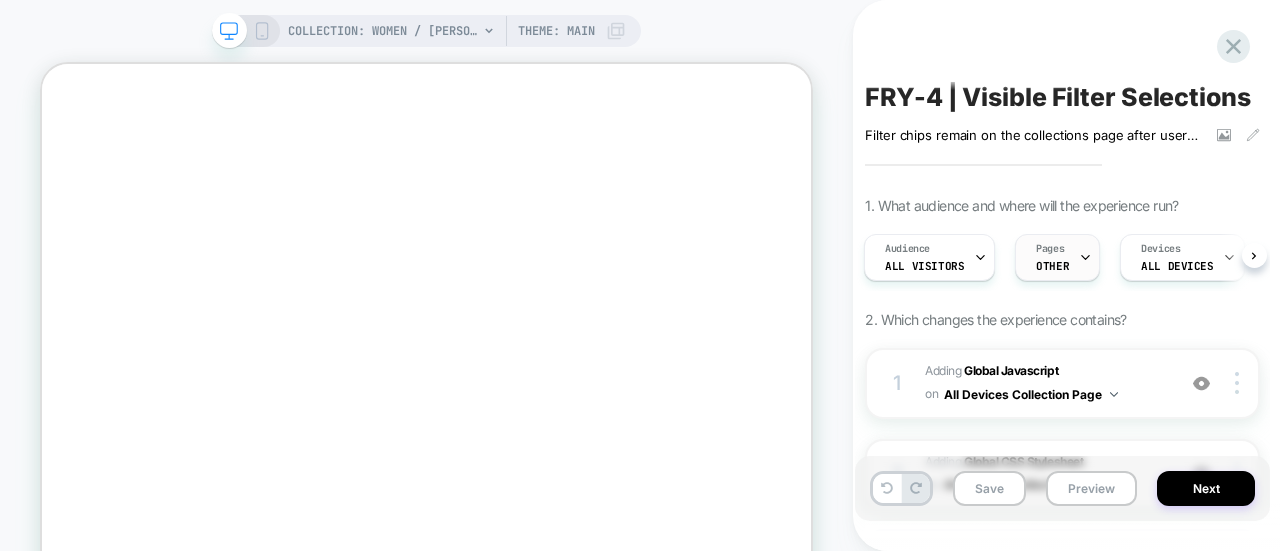 click at bounding box center (1085, 257) 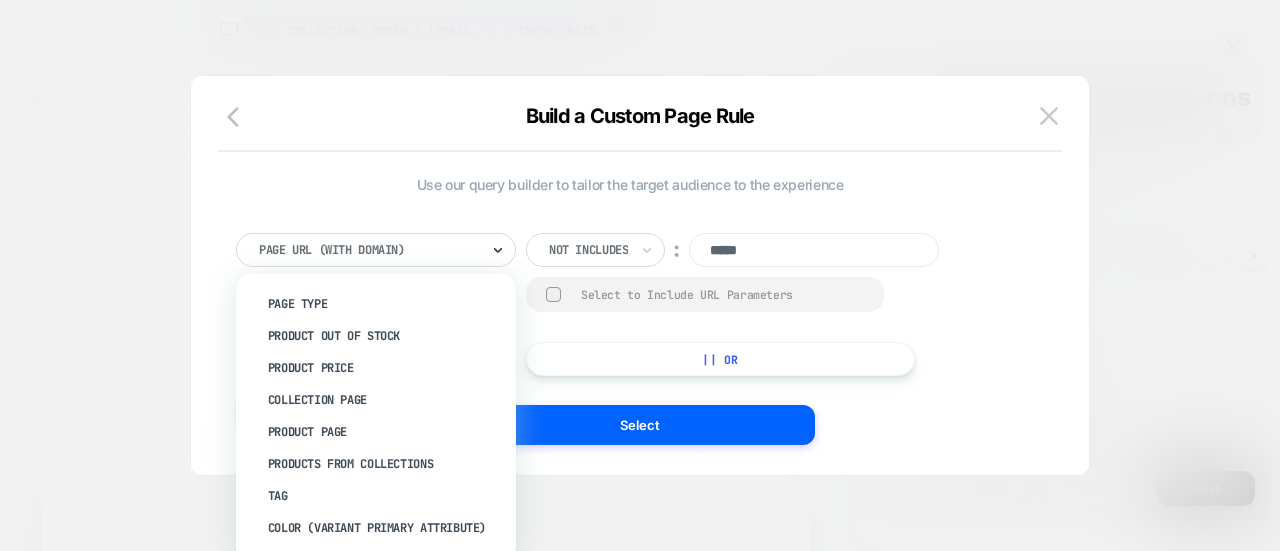 click 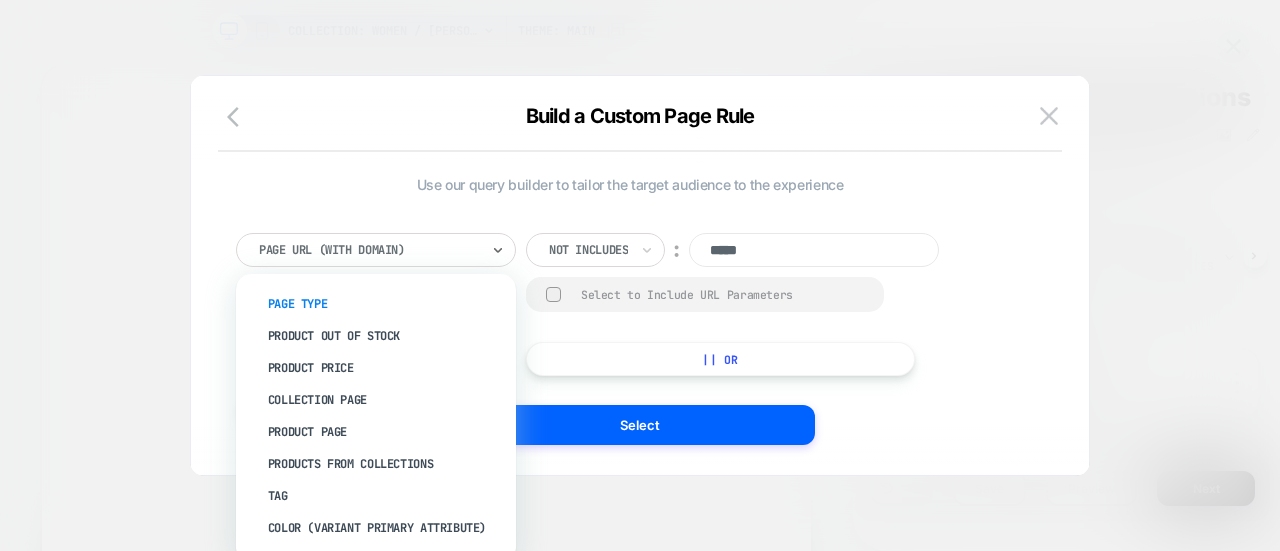 click on "Page Type" at bounding box center (386, 304) 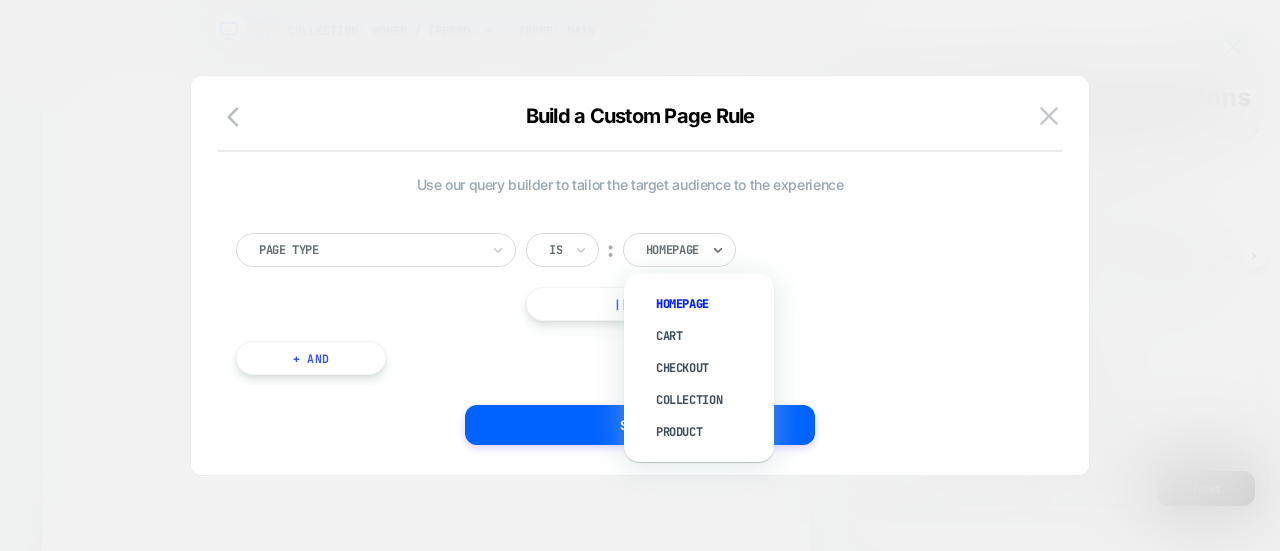 click at bounding box center [672, 250] 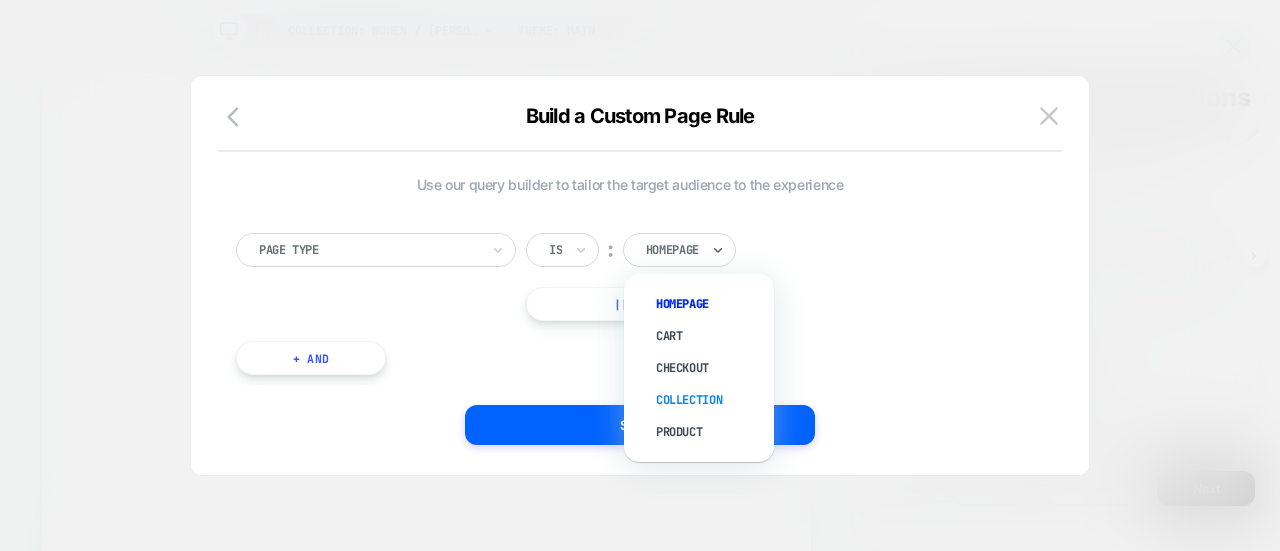 click on "Collection" at bounding box center [709, 400] 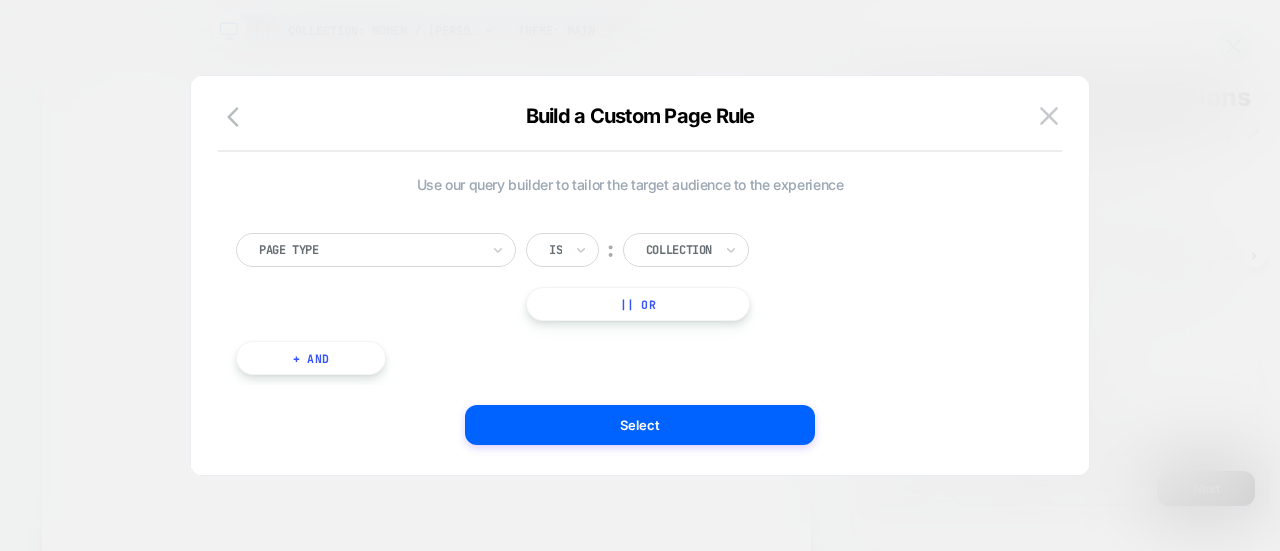 click on "+ And" at bounding box center (311, 358) 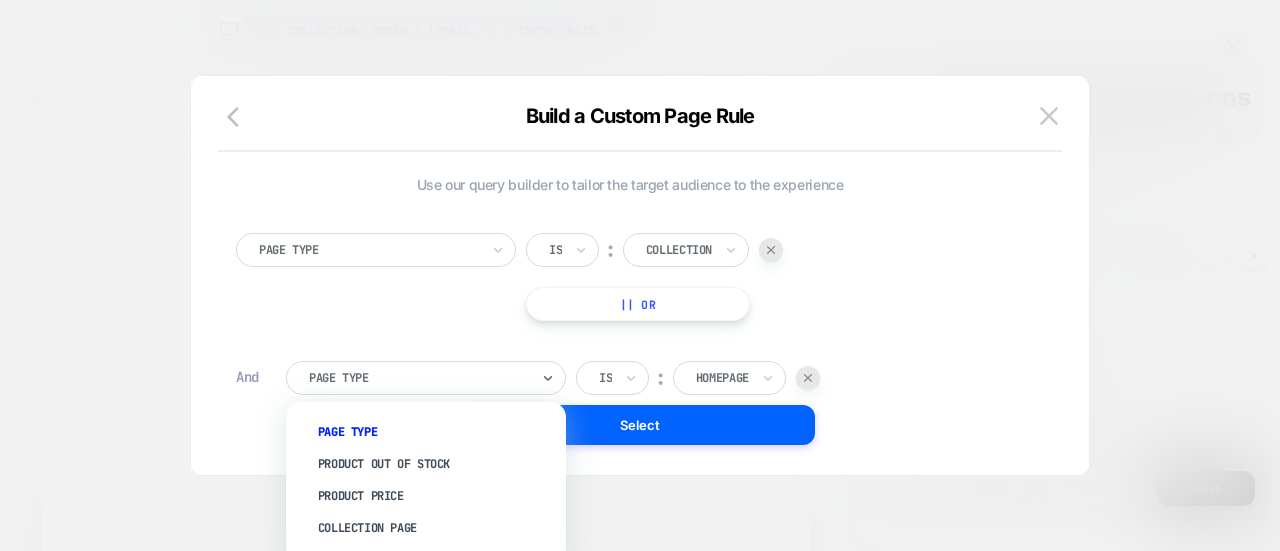 click at bounding box center (419, 378) 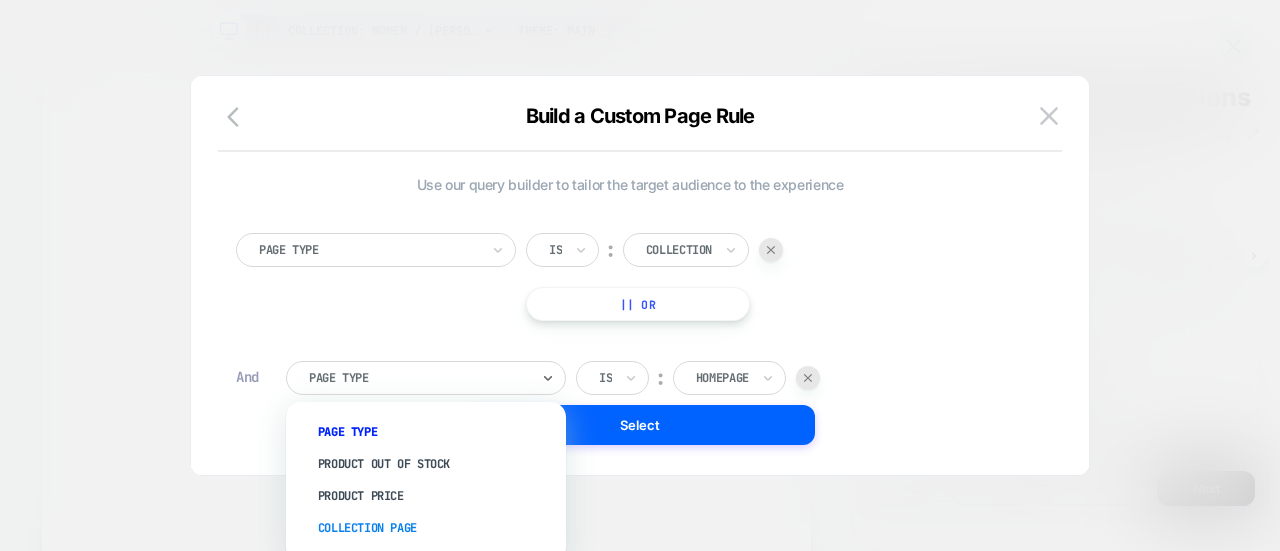 click on "Collection Page" at bounding box center [436, 528] 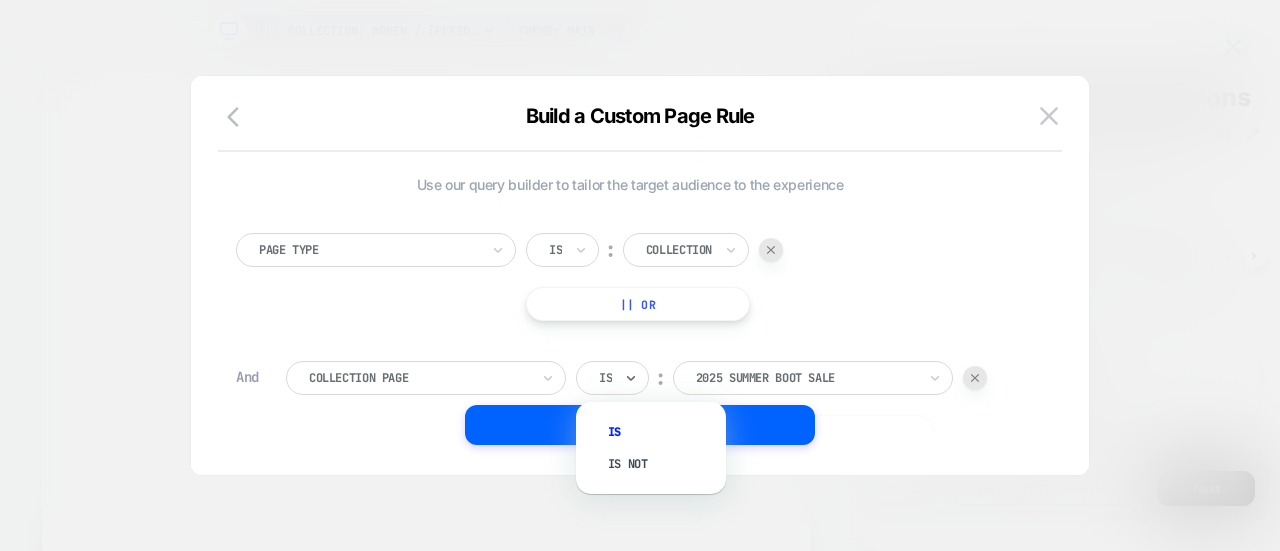 click on "Is" at bounding box center [612, 378] 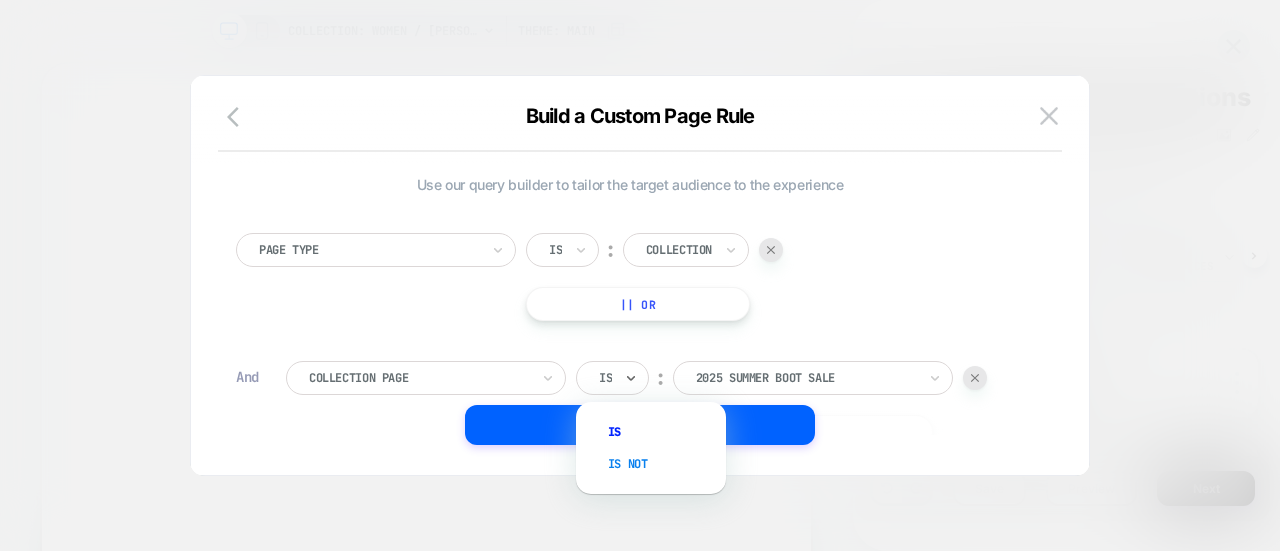 click on "Is not" at bounding box center [661, 464] 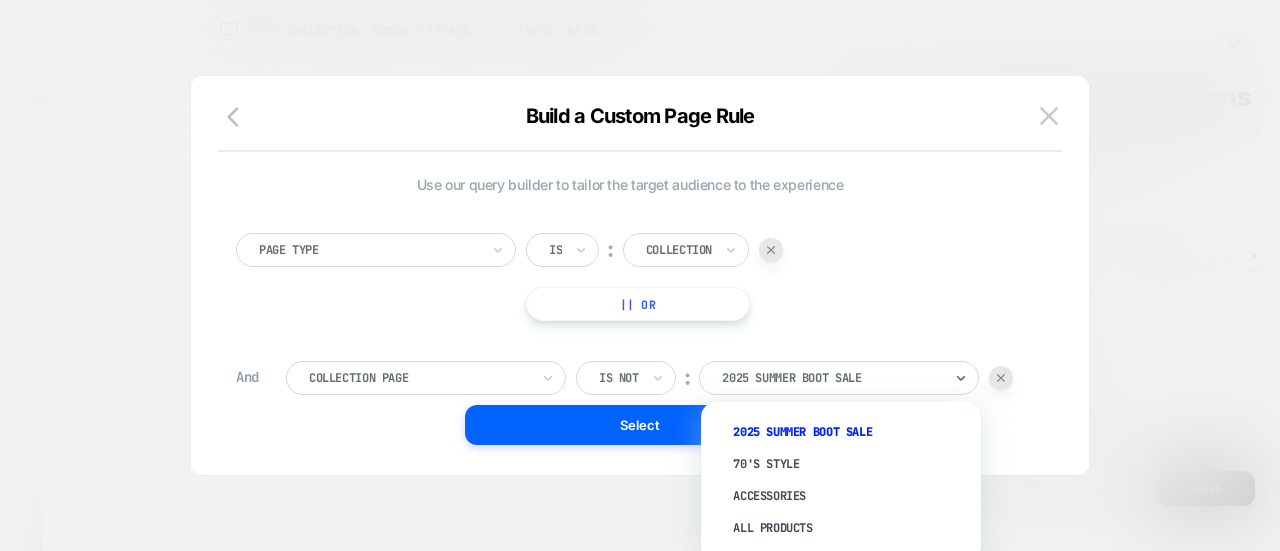 click at bounding box center (832, 378) 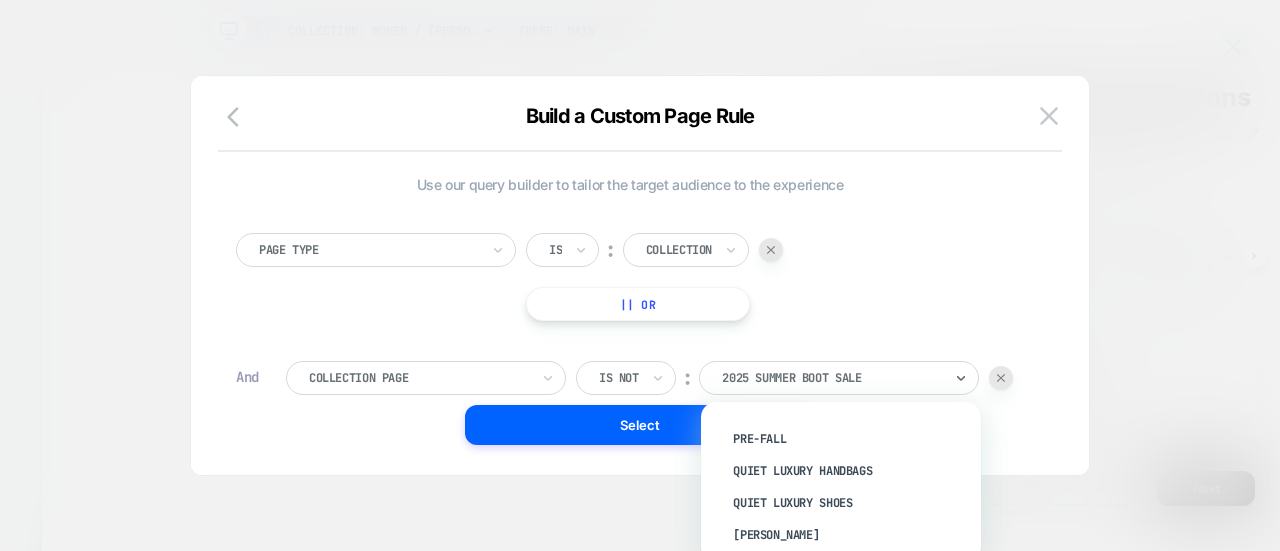 scroll, scrollTop: 3179, scrollLeft: 0, axis: vertical 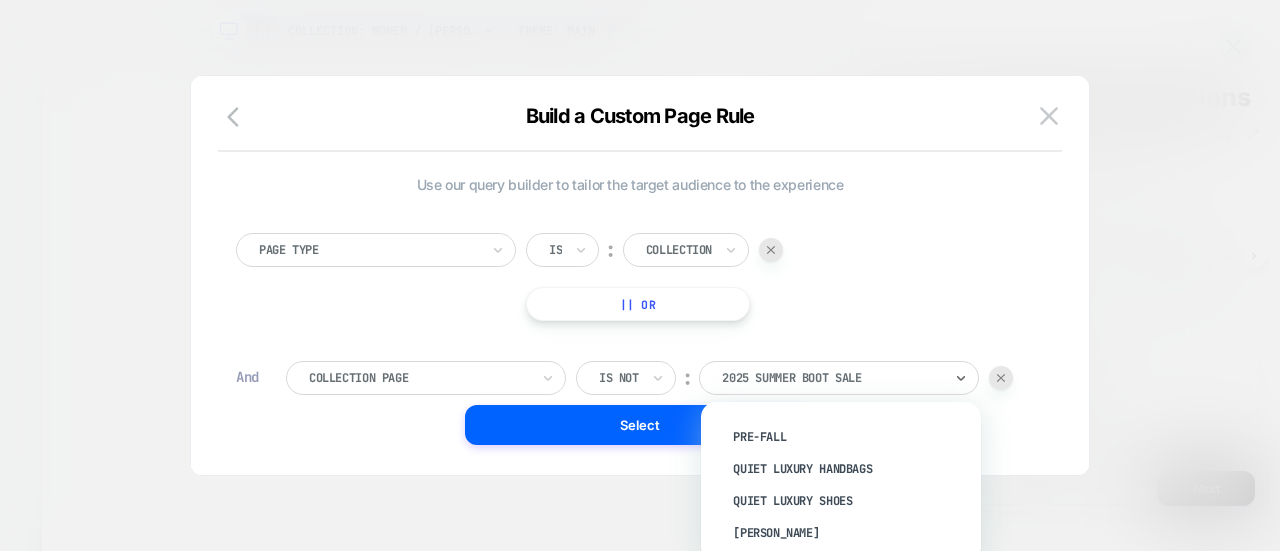 click on "Sale" at bounding box center [851, 629] 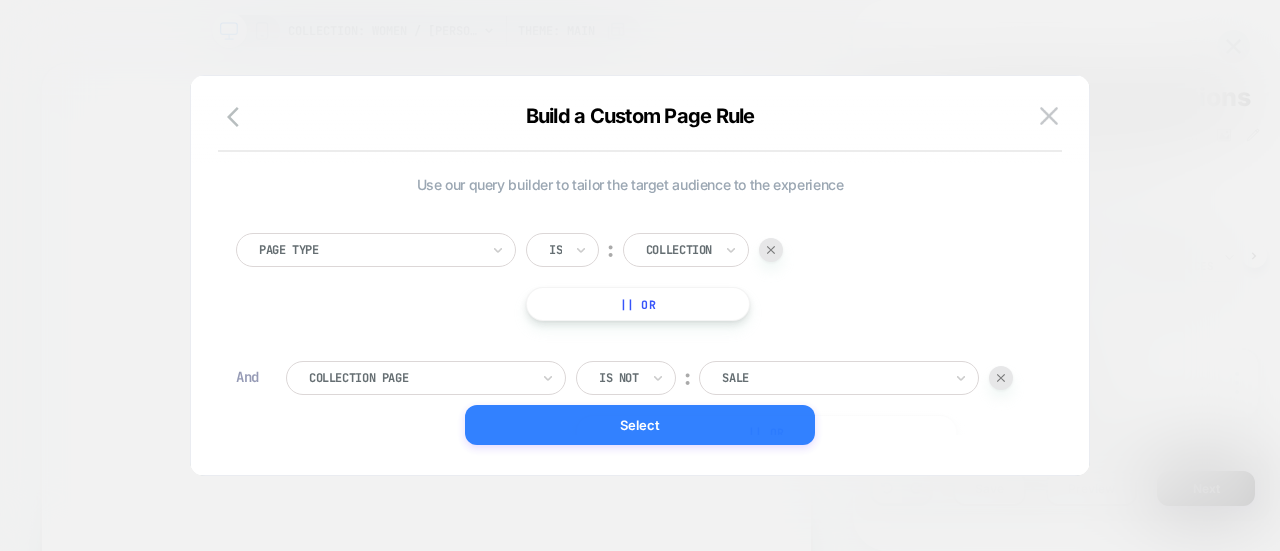 click on "Select" at bounding box center [640, 425] 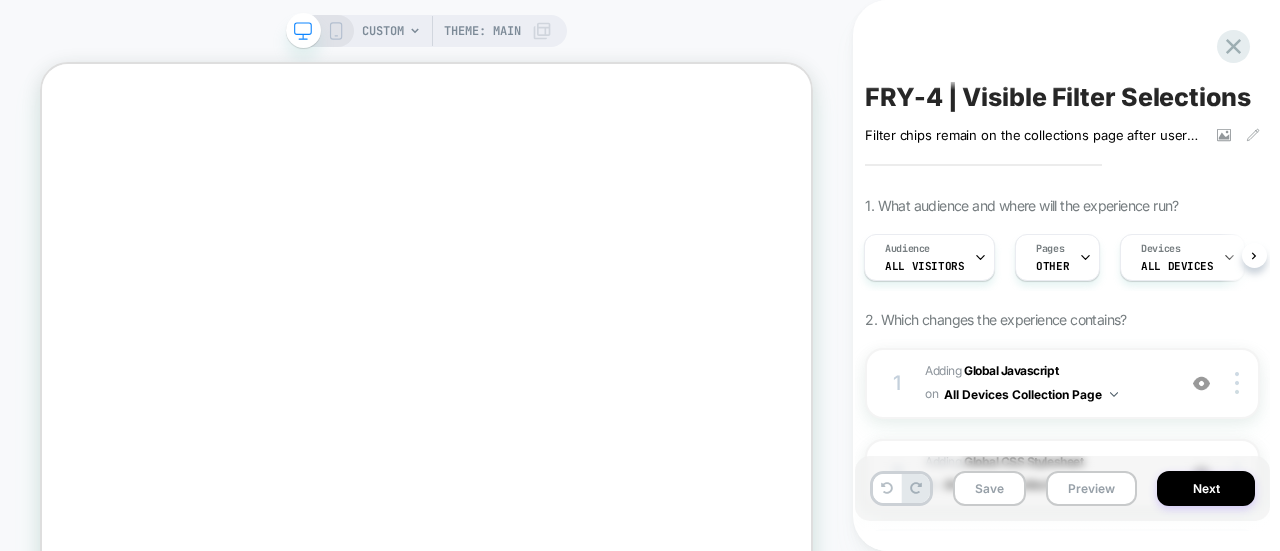 scroll, scrollTop: 0, scrollLeft: 0, axis: both 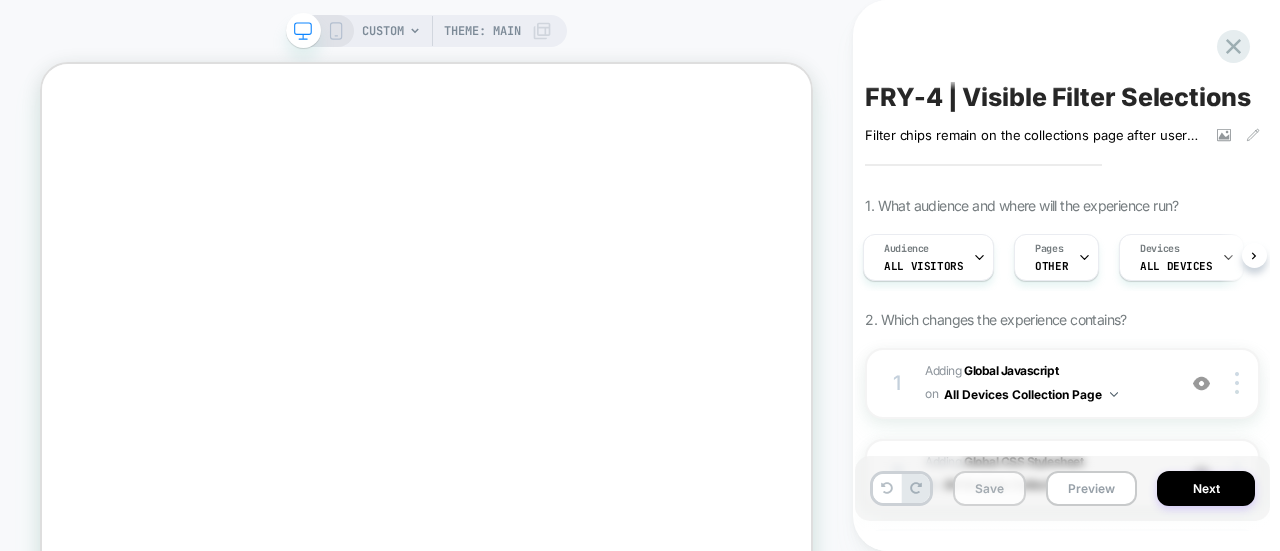 click on "Save" at bounding box center [989, 488] 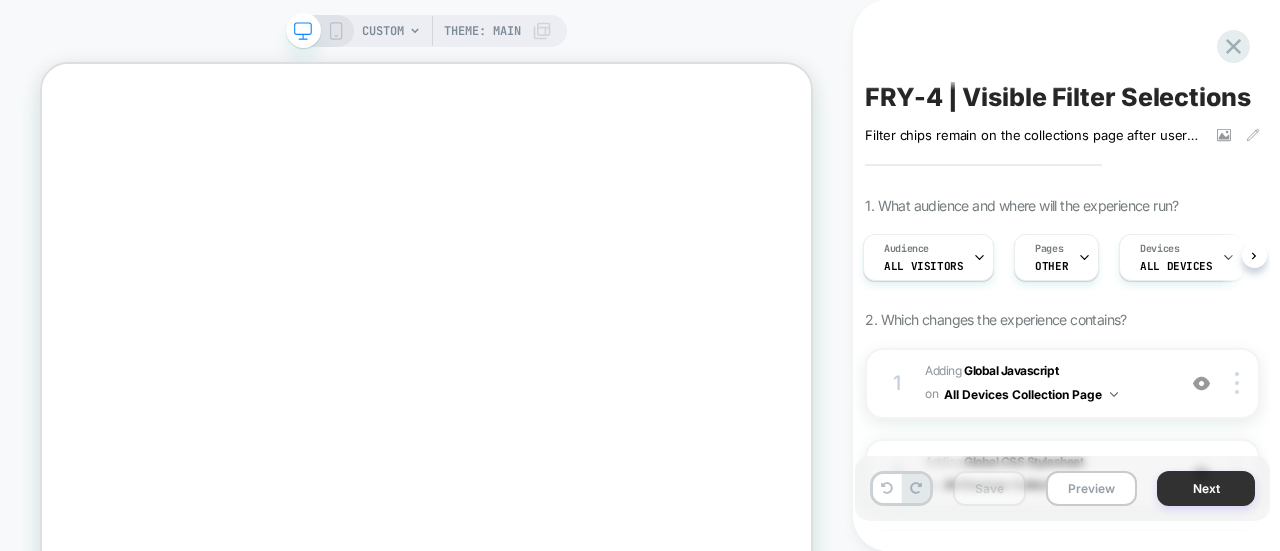 click on "Next" at bounding box center (1206, 488) 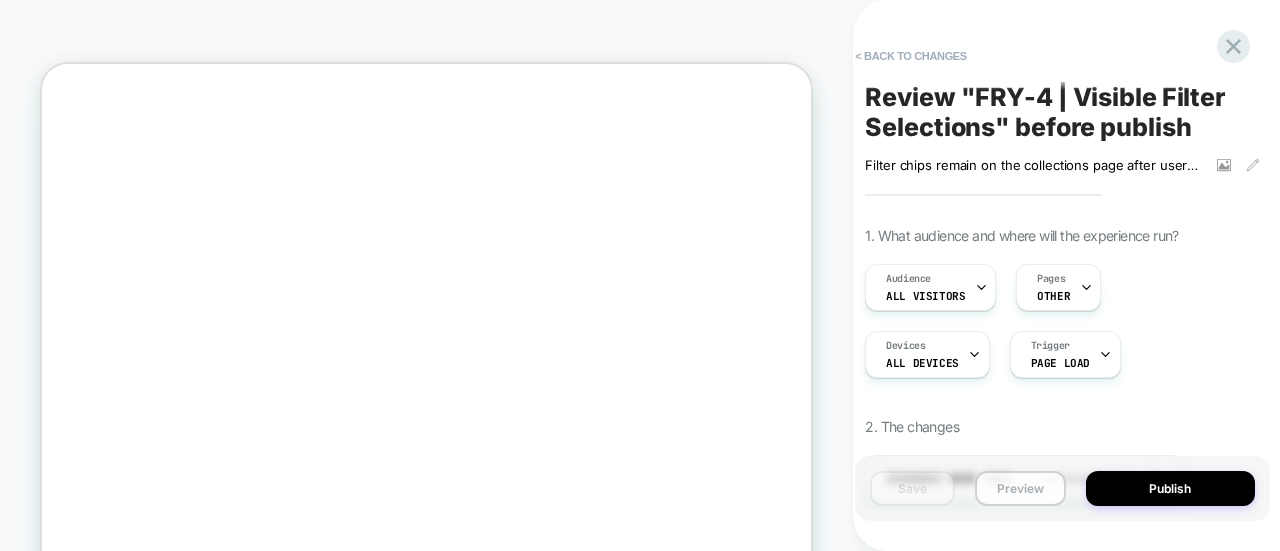 click on "Preview" at bounding box center (1020, 488) 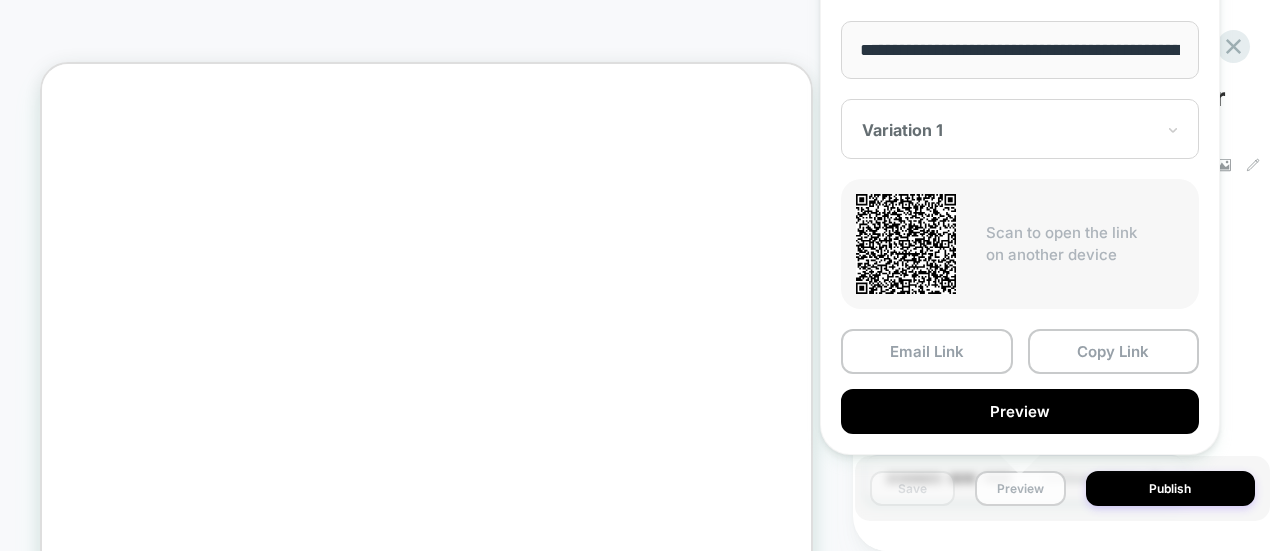 scroll, scrollTop: 0, scrollLeft: 348, axis: horizontal 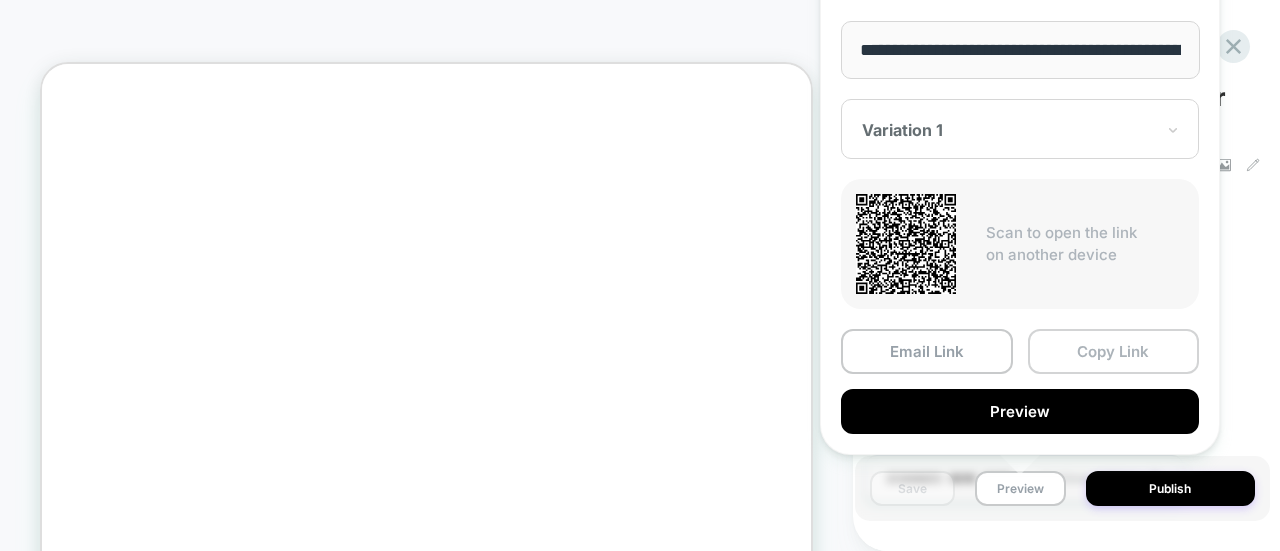 click on "Copy Link" at bounding box center [1114, 351] 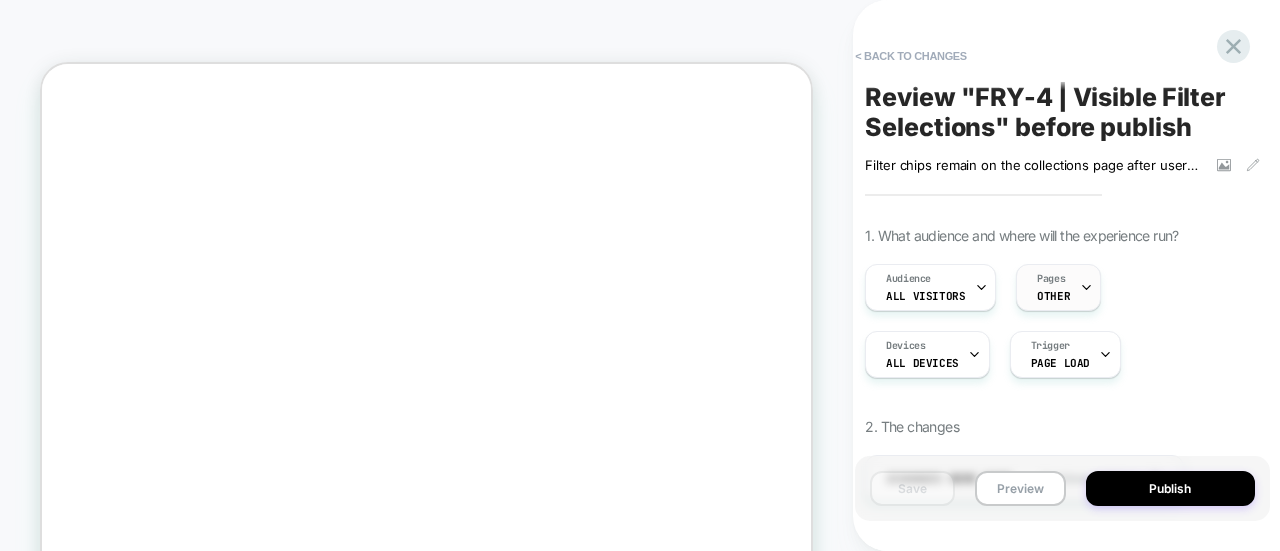 click at bounding box center [1086, 287] 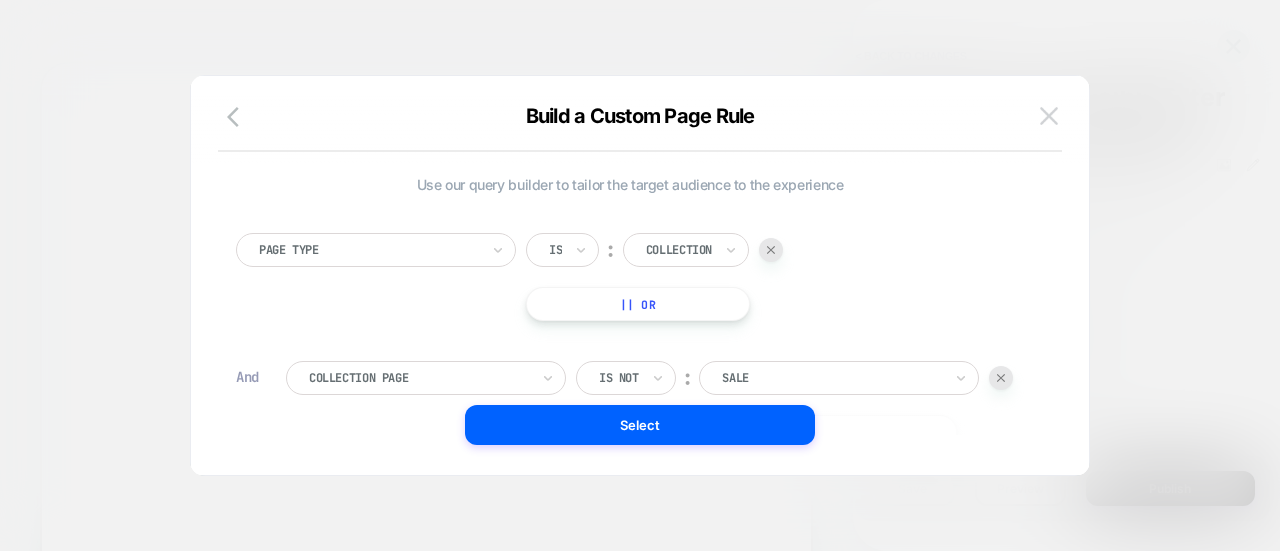 click at bounding box center [1049, 115] 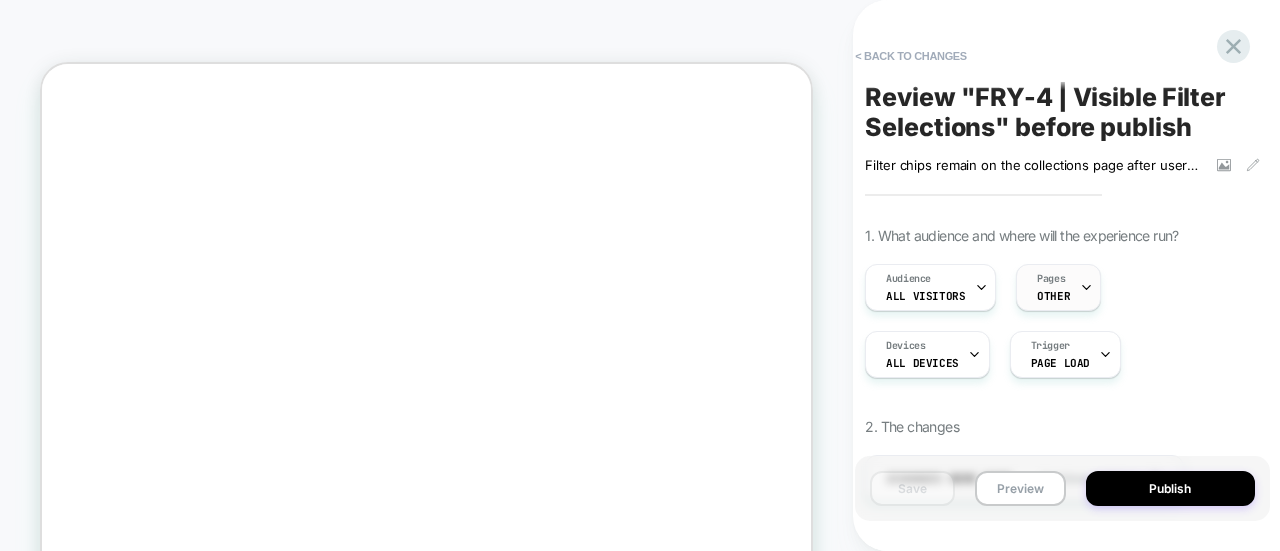 click on "Pages OTHER" at bounding box center (1053, 287) 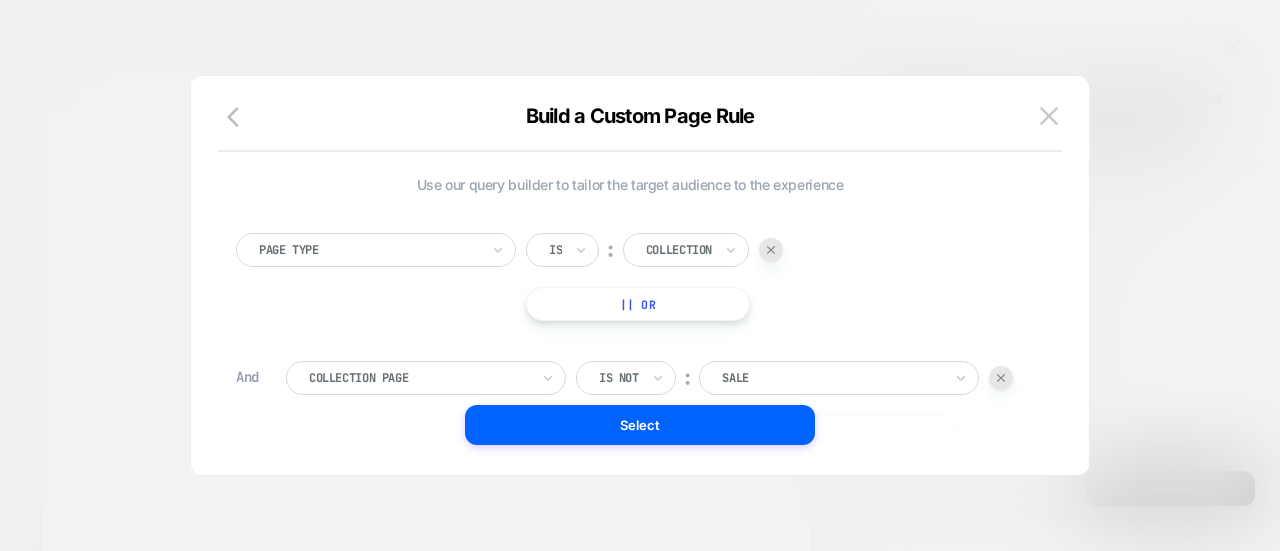 click at bounding box center [1001, 378] 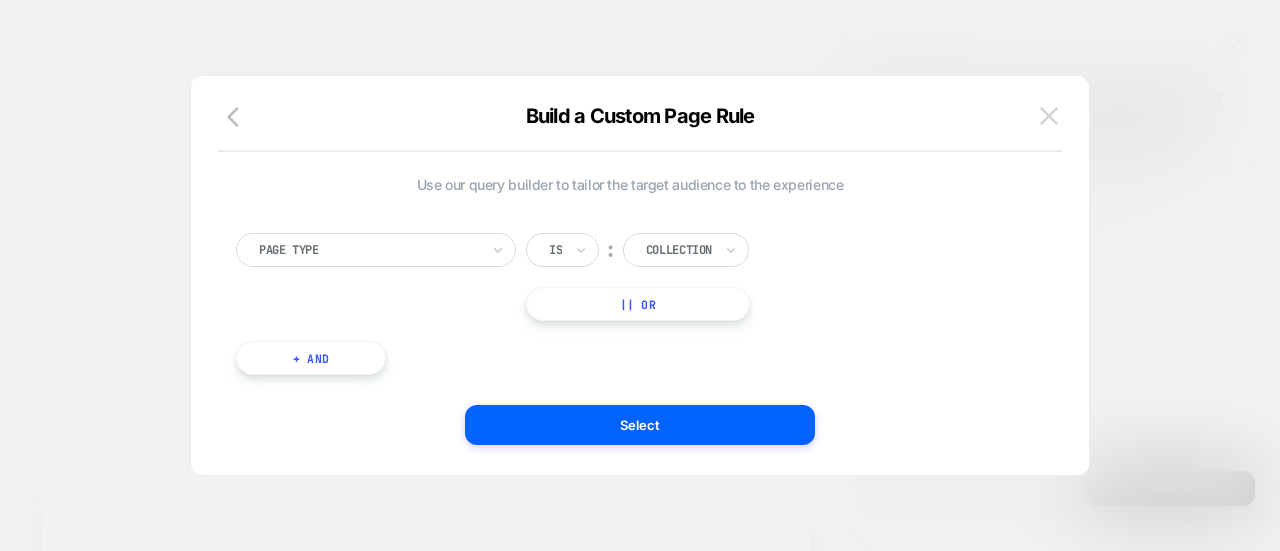 click at bounding box center (1049, 115) 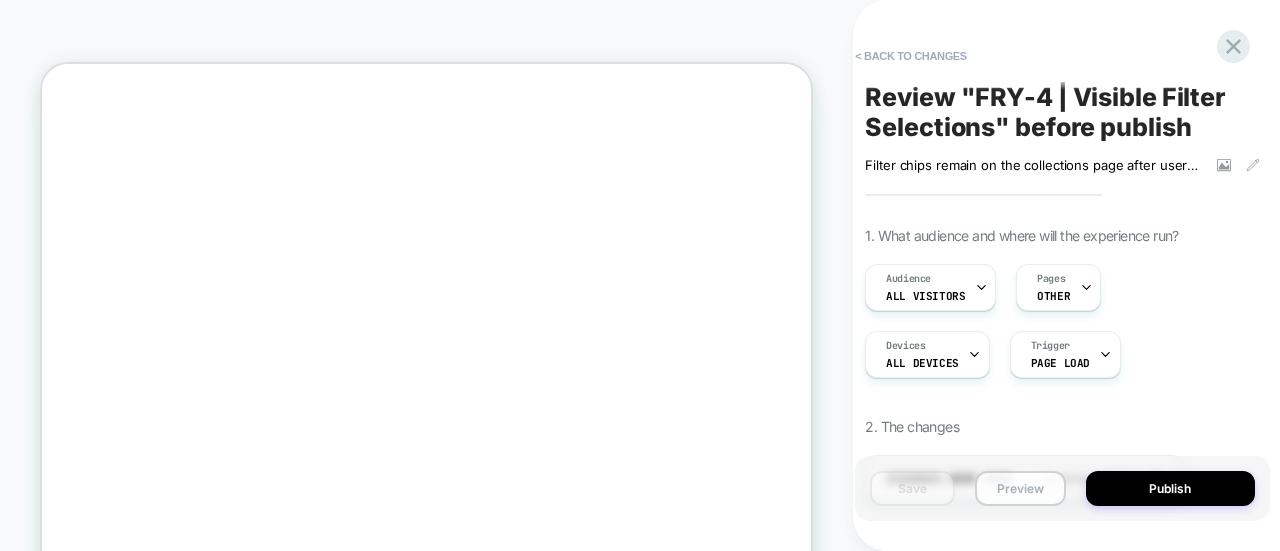 click on "Preview" at bounding box center [1020, 488] 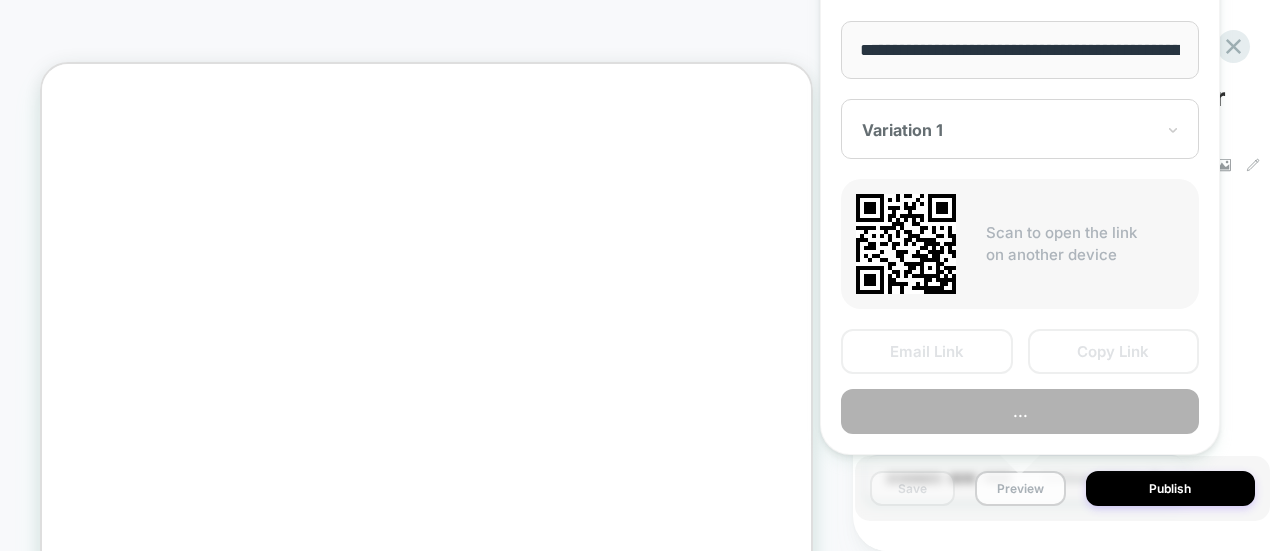 scroll, scrollTop: 0, scrollLeft: 348, axis: horizontal 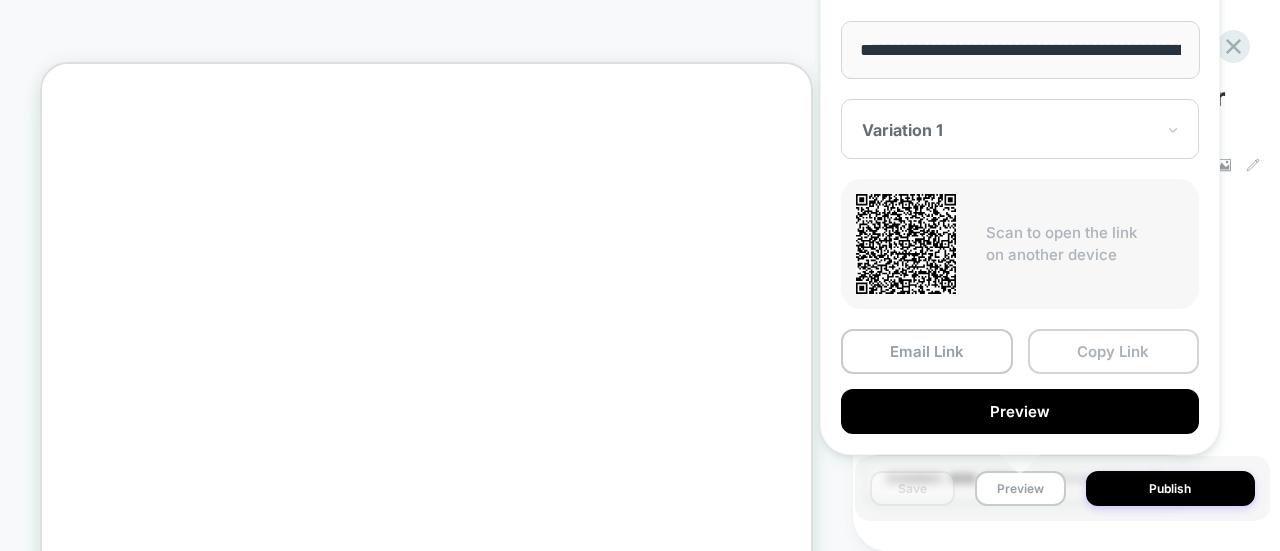 click on "Copy Link" at bounding box center (1114, 351) 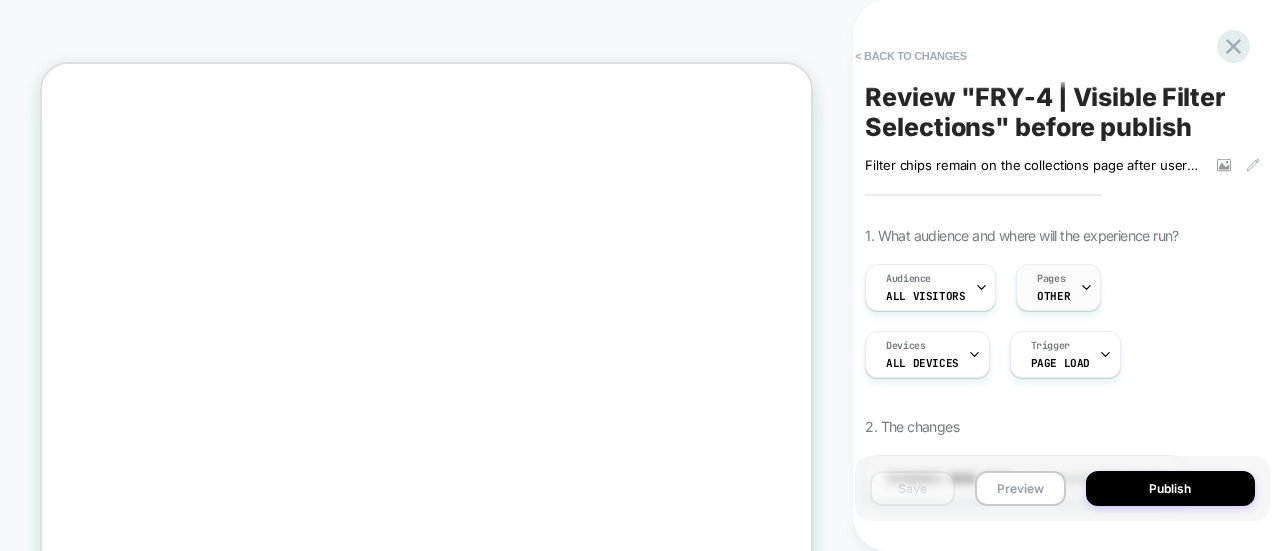 click 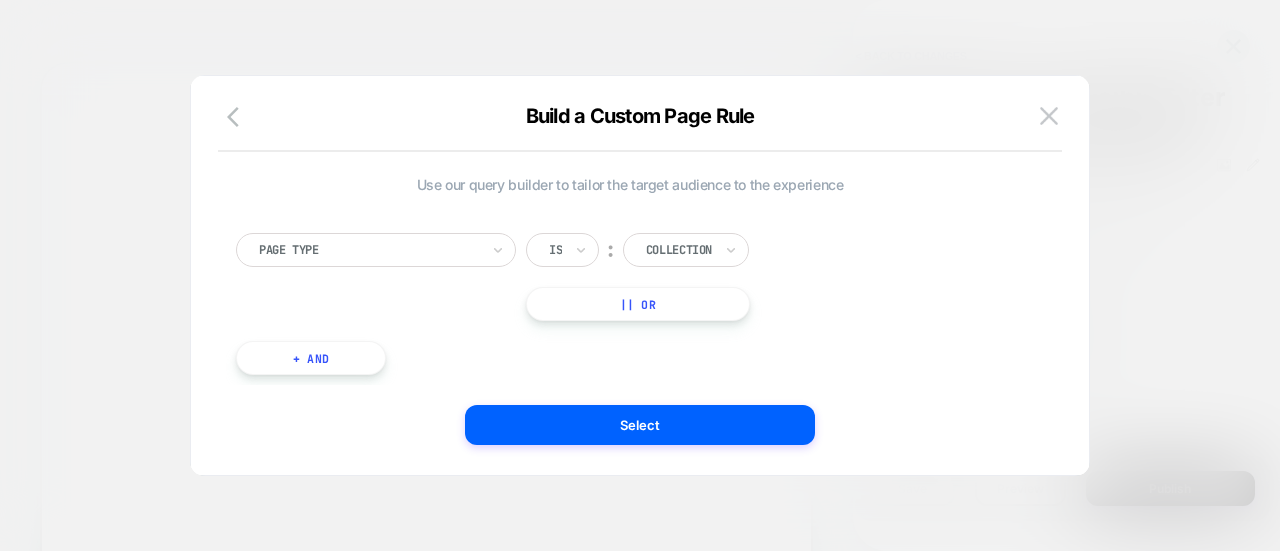click on "+ And" at bounding box center [311, 358] 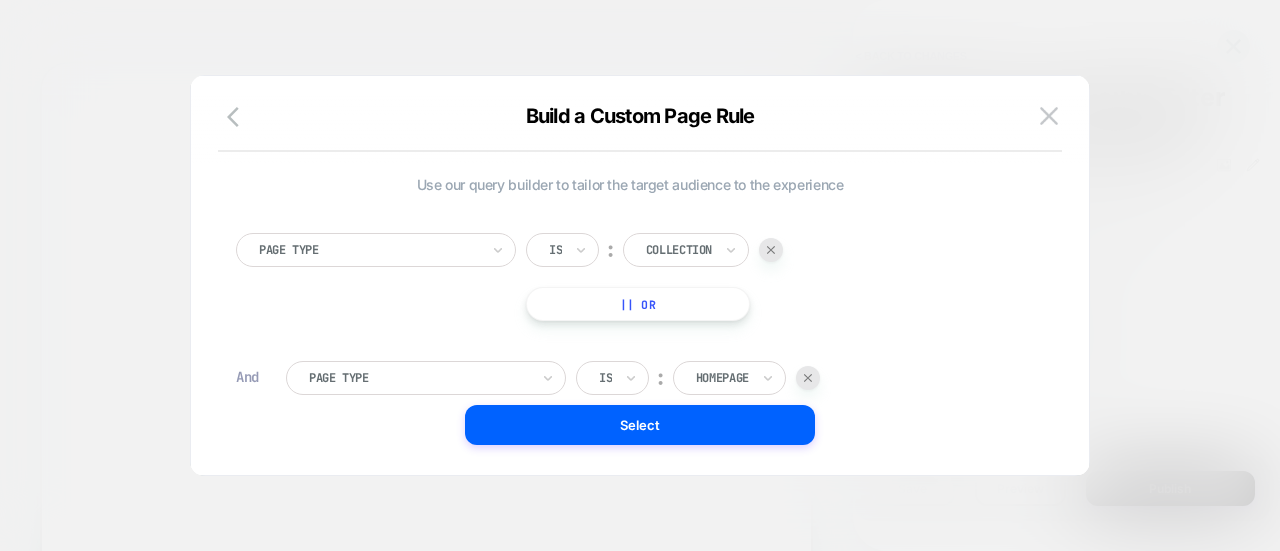 click at bounding box center [419, 378] 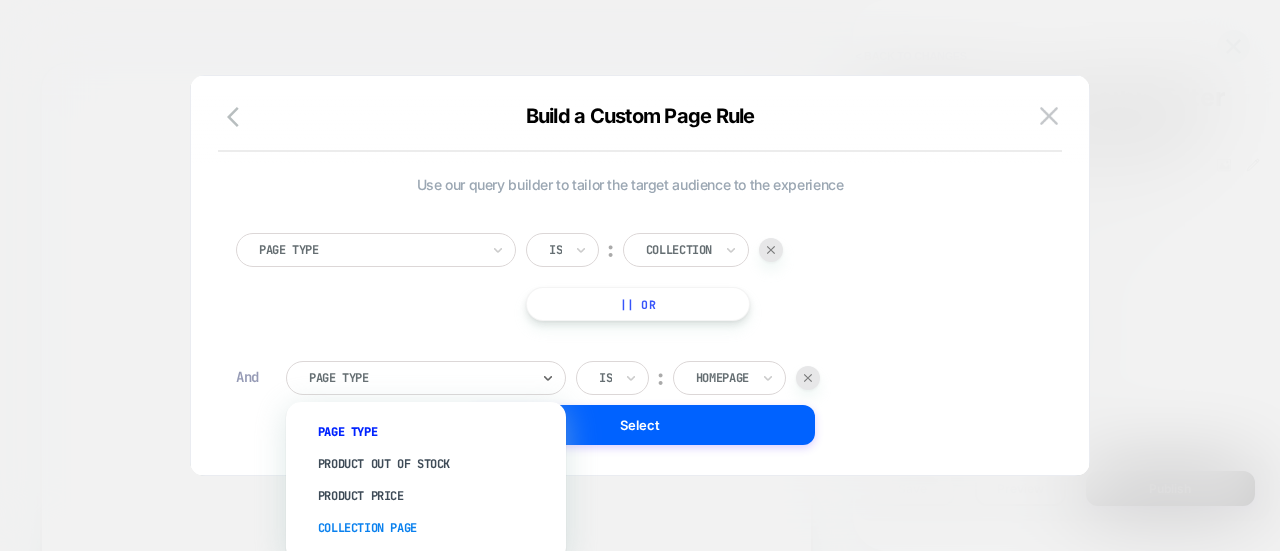 click on "Collection Page" at bounding box center (436, 528) 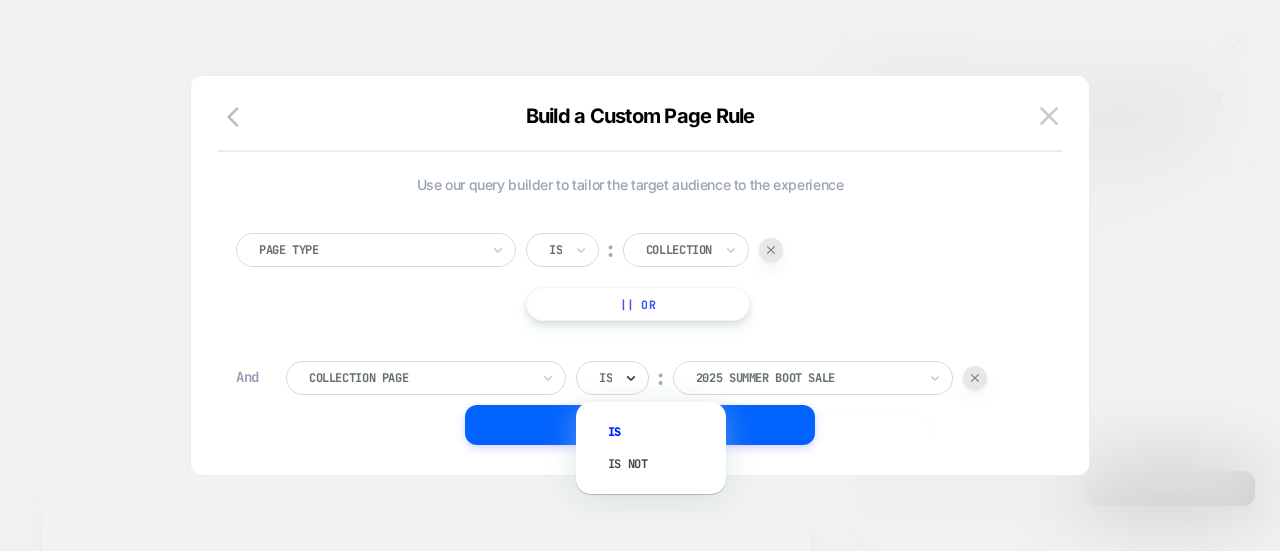 click 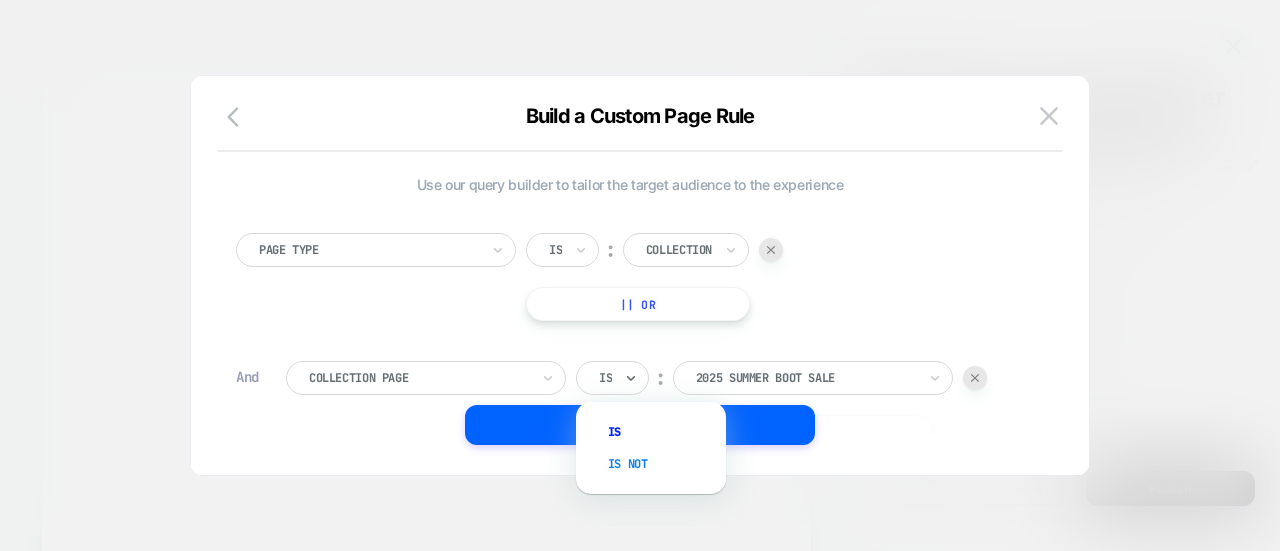click on "Is not" at bounding box center [661, 464] 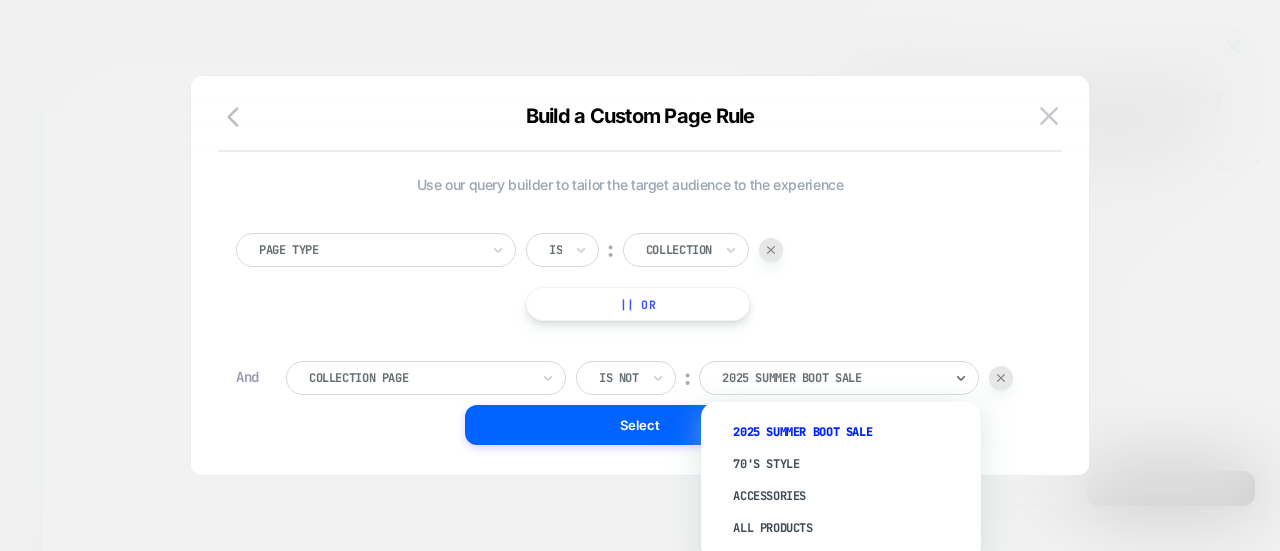click on "2025 Summer Boot Sale" at bounding box center (839, 378) 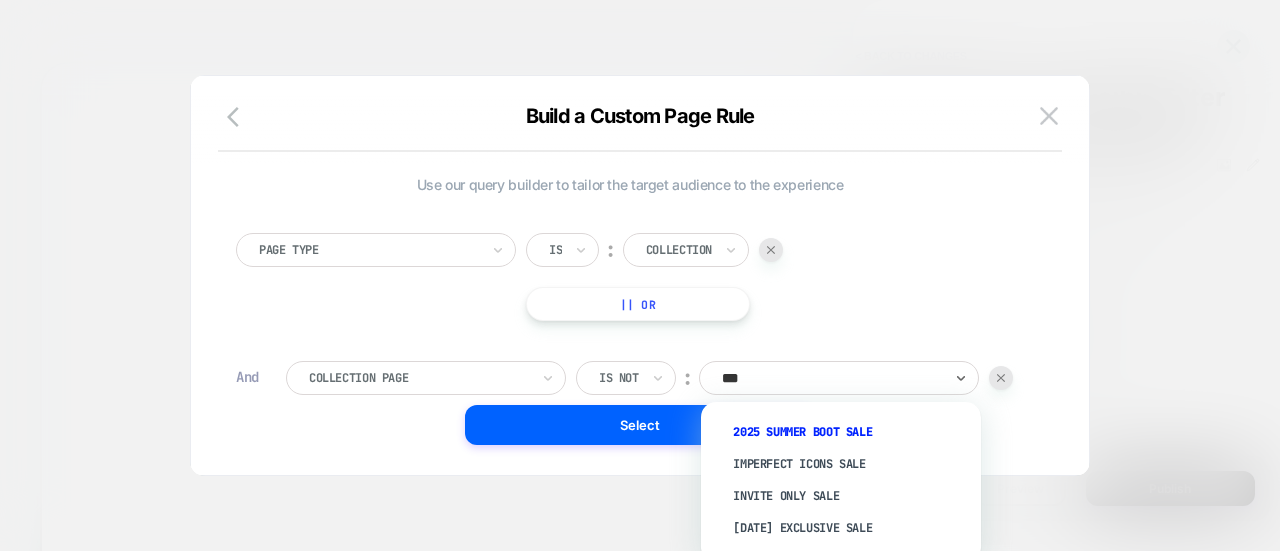 type on "****" 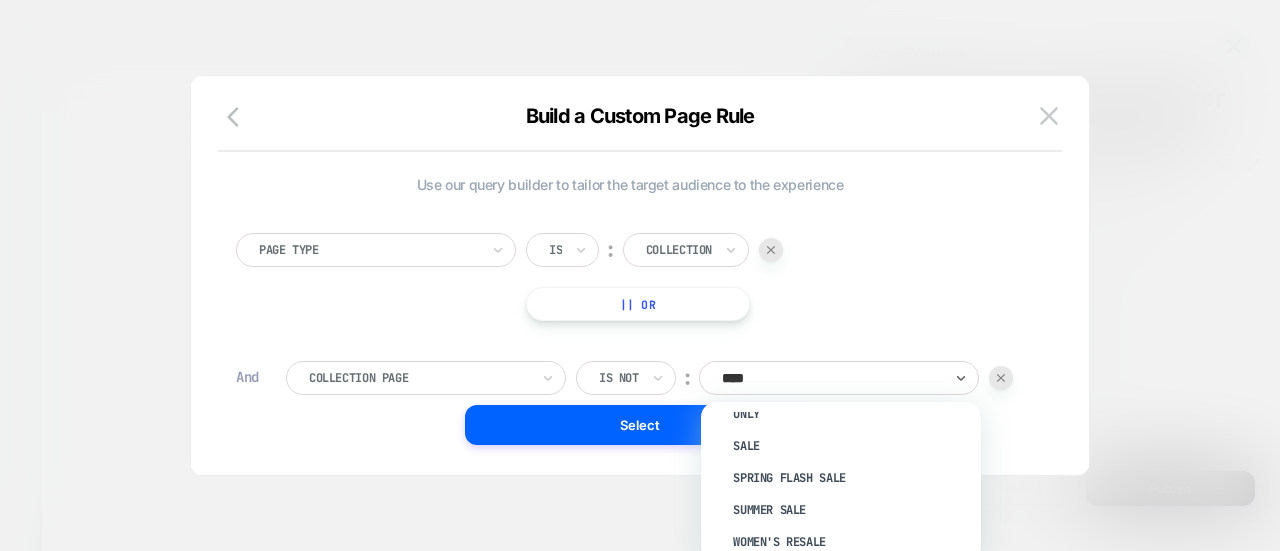 scroll, scrollTop: 289, scrollLeft: 0, axis: vertical 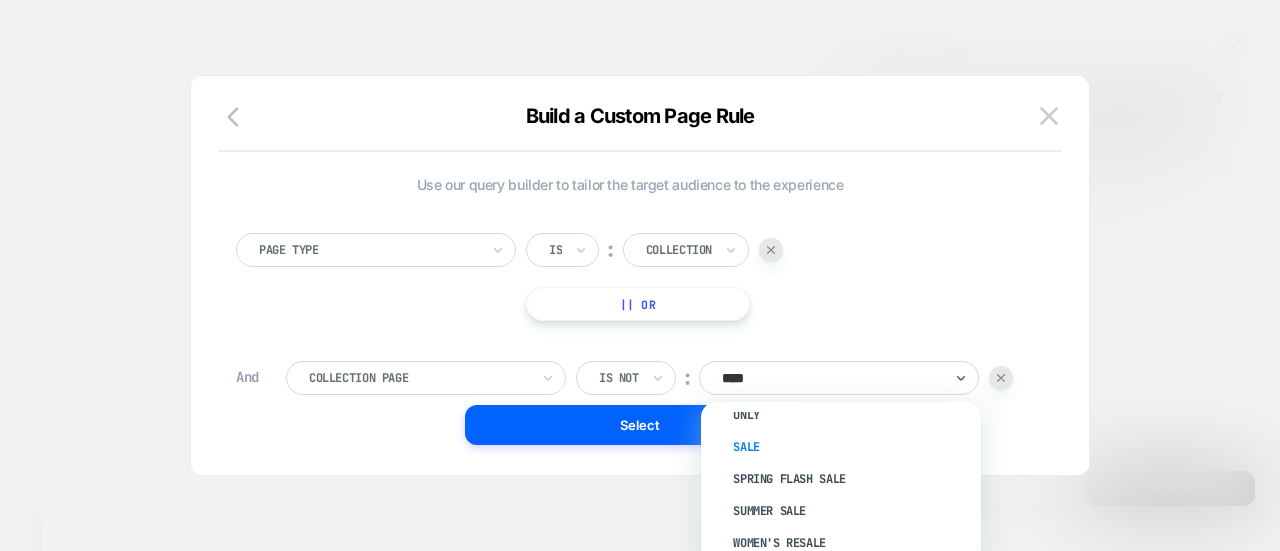click on "Sale" at bounding box center [851, 447] 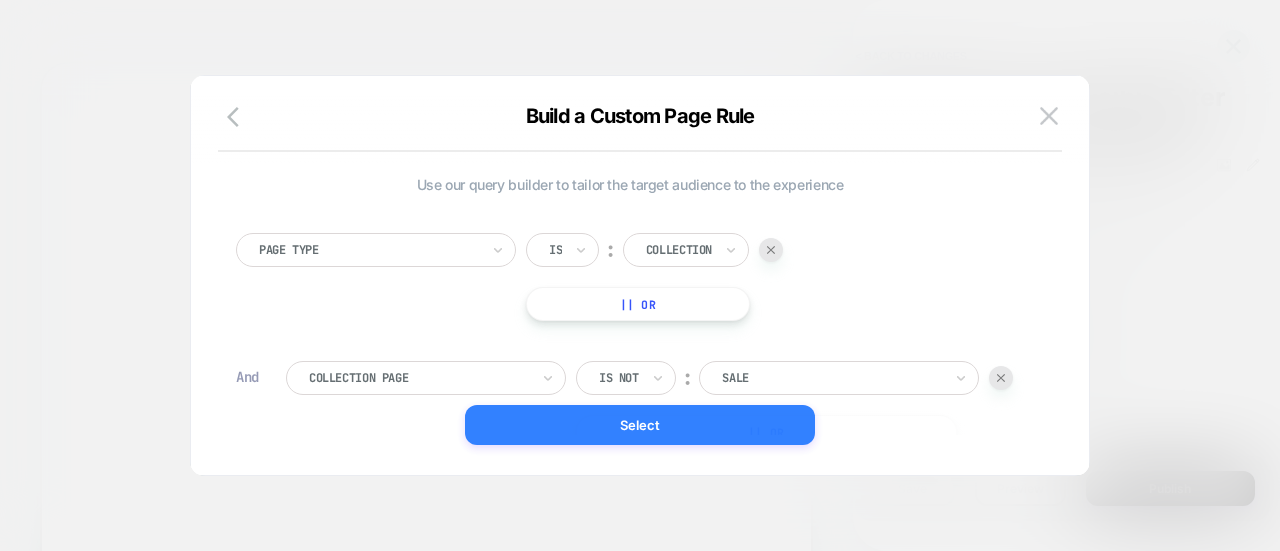 click on "Select" at bounding box center (640, 425) 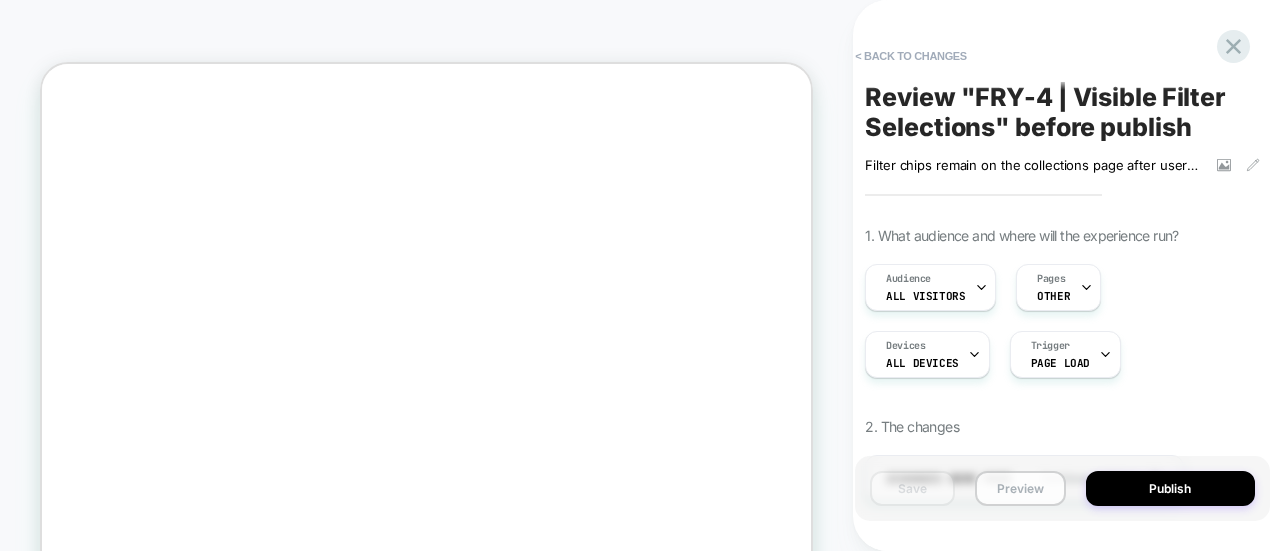 click on "Preview" at bounding box center (1020, 488) 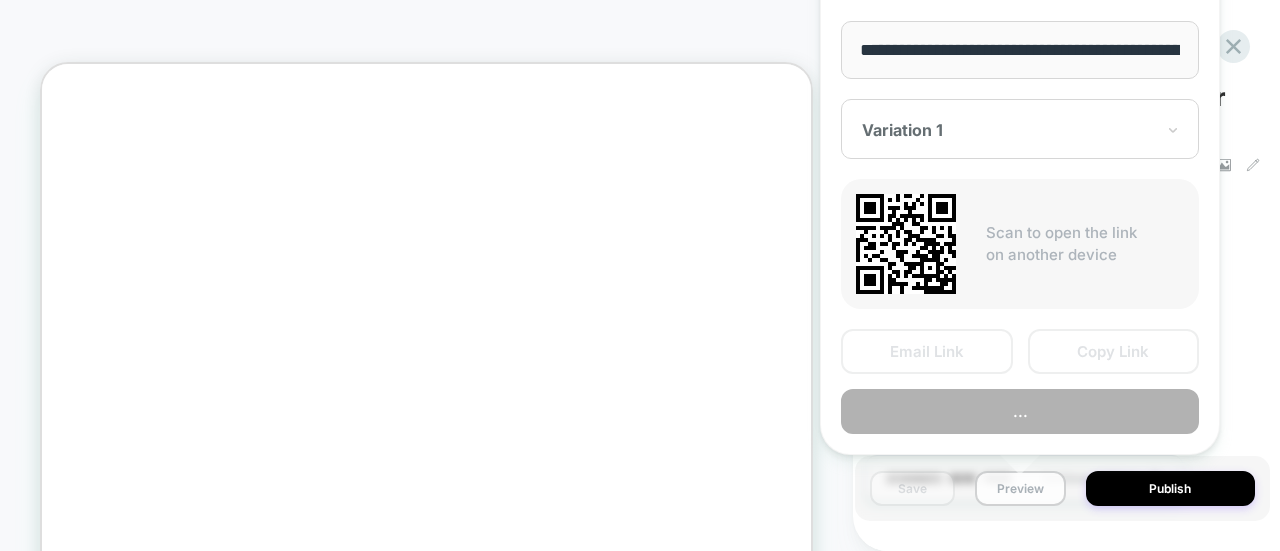 scroll, scrollTop: 0, scrollLeft: 348, axis: horizontal 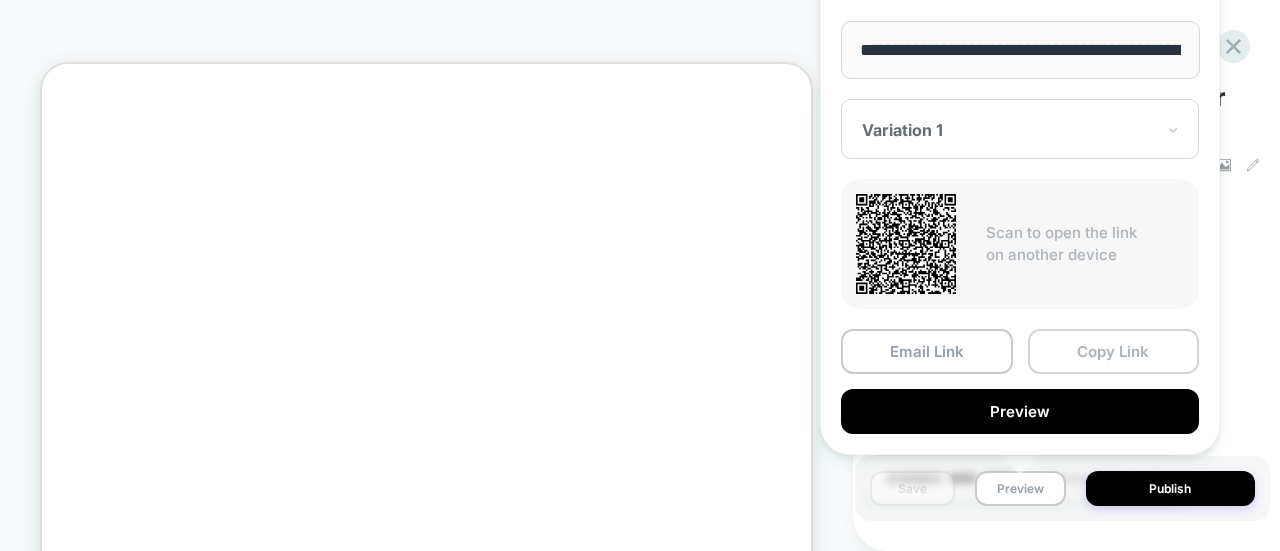 click on "Copy Link" at bounding box center [1114, 351] 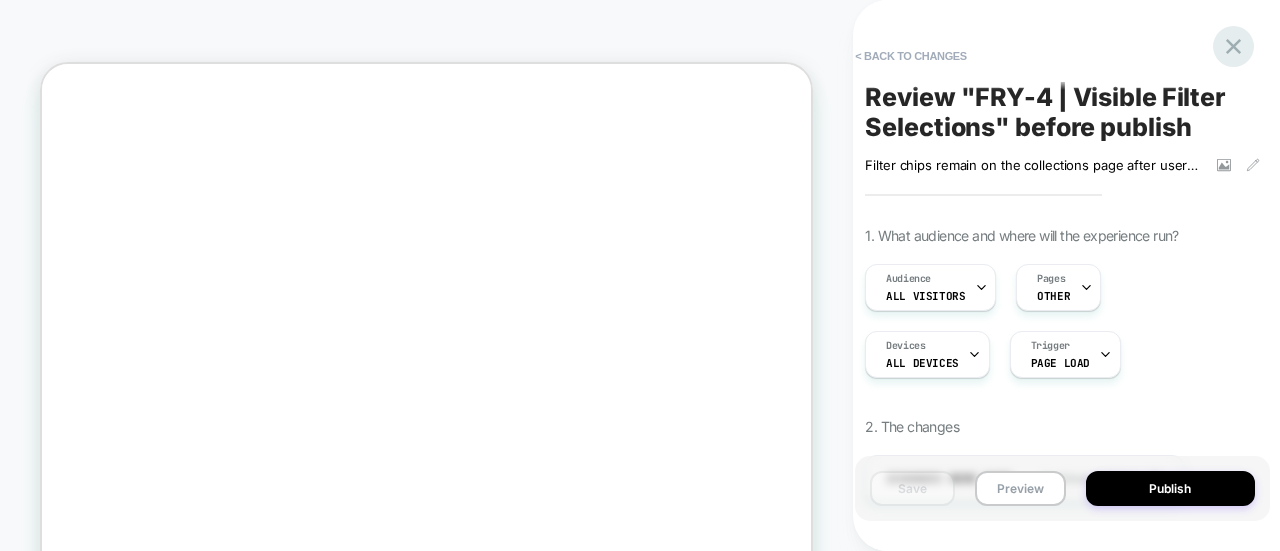 click 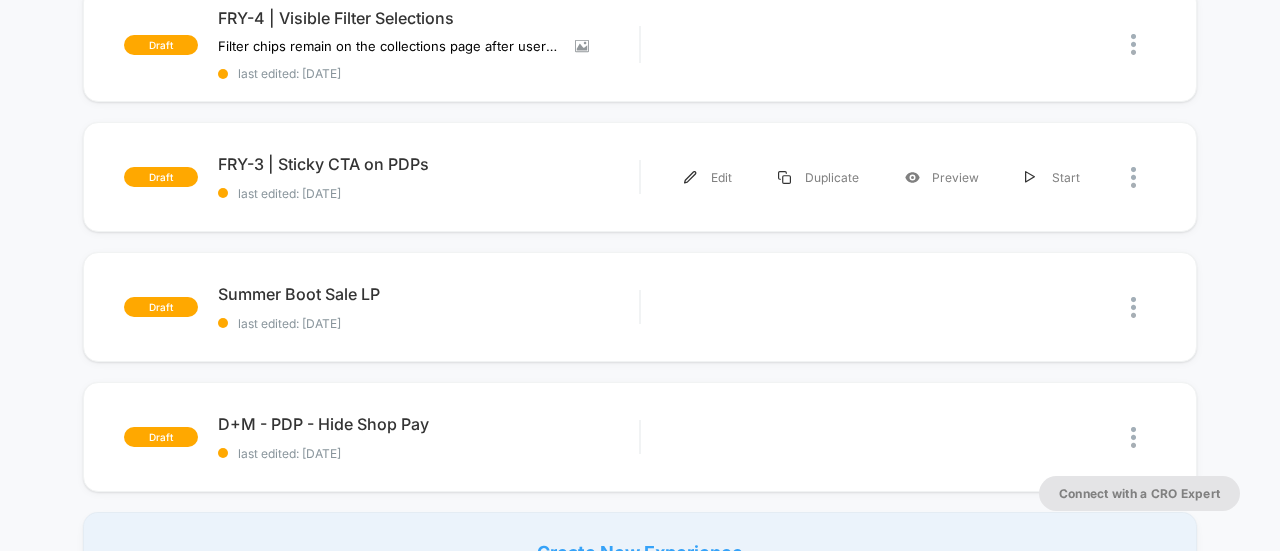 scroll, scrollTop: 500, scrollLeft: 0, axis: vertical 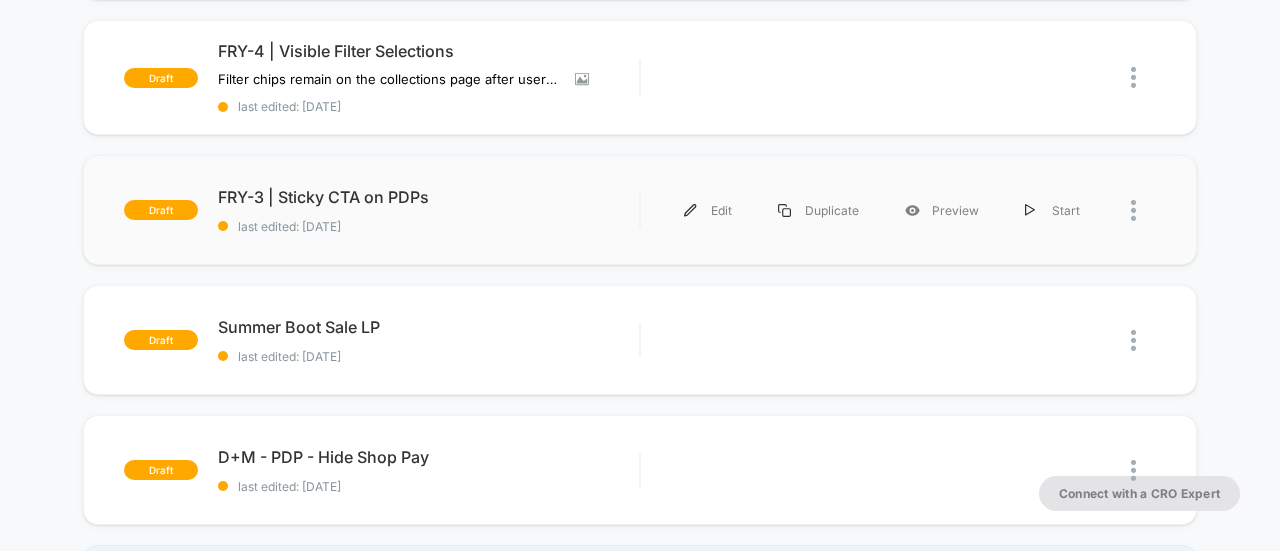click on "draft FRY-3 | Sticky CTA on PDPs last edited: [DATE] Edit Duplicate Preview Start" at bounding box center (640, 210) 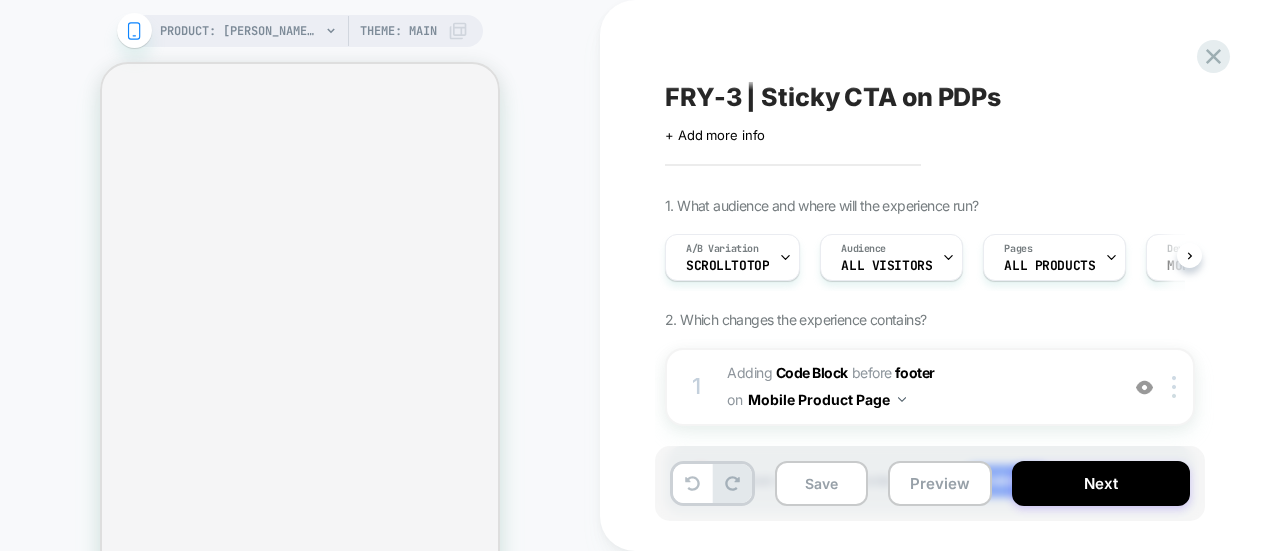 scroll, scrollTop: 0, scrollLeft: 2, axis: horizontal 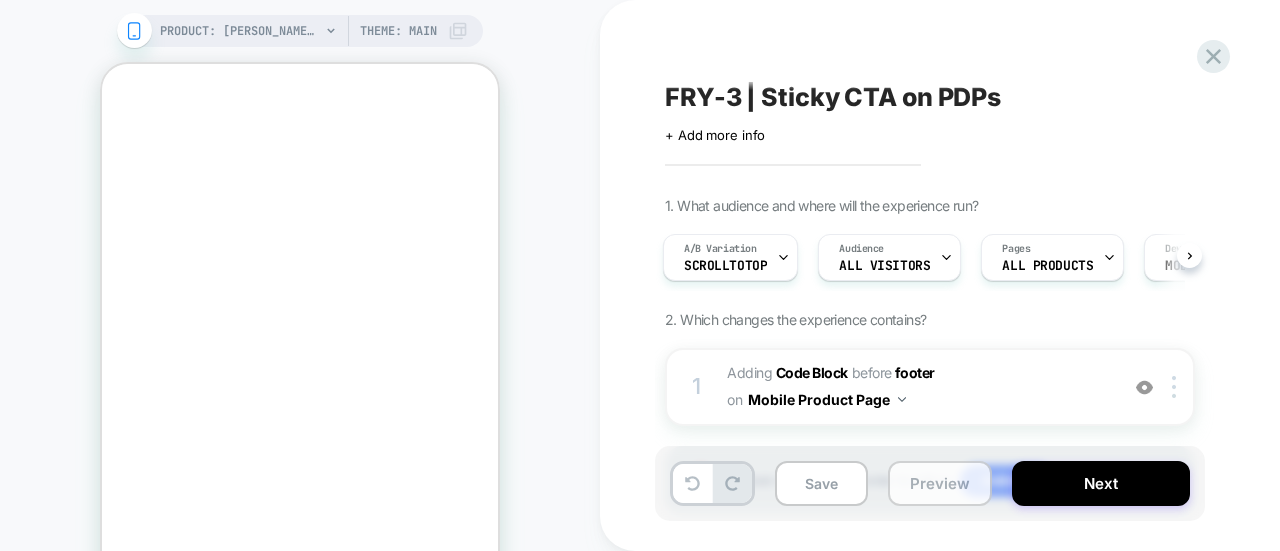 click on "Preview" at bounding box center [940, 483] 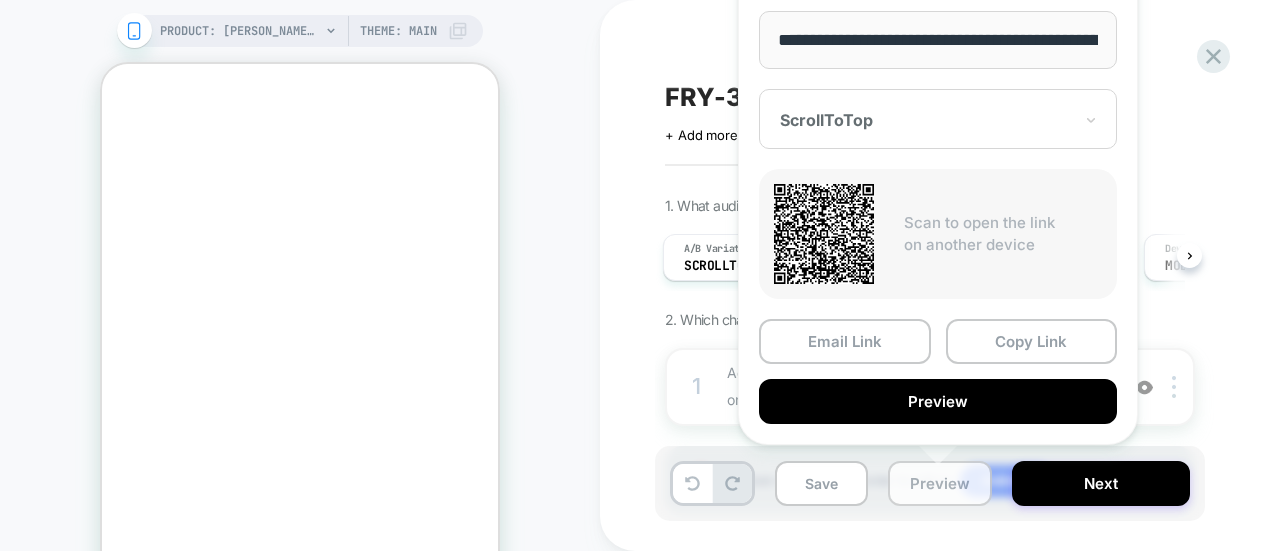 scroll, scrollTop: 0, scrollLeft: 347, axis: horizontal 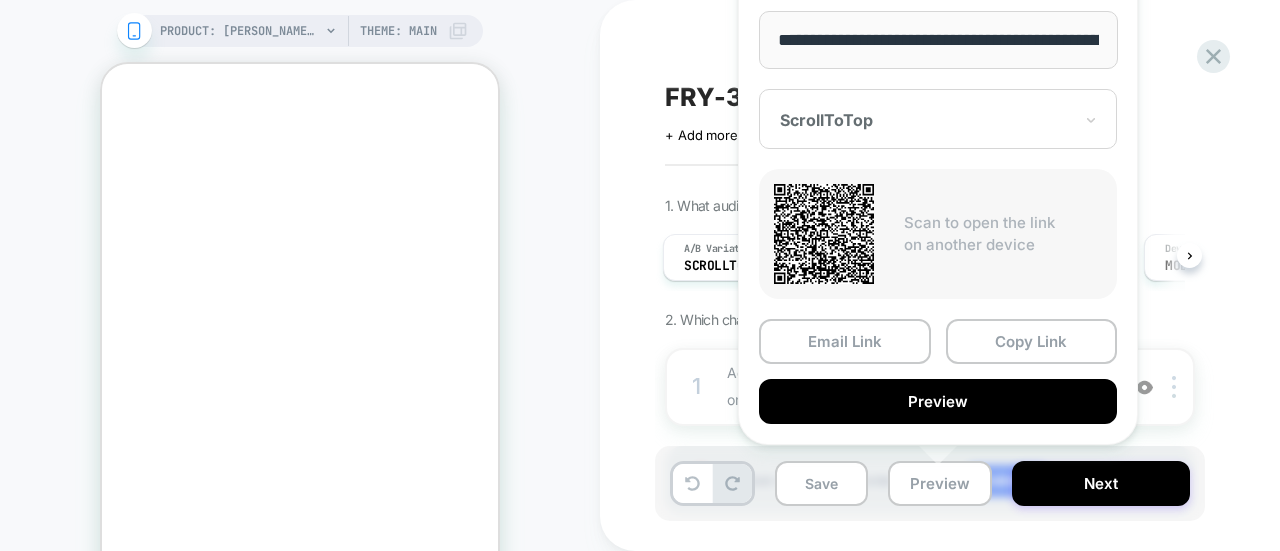 click on "PRODUCT: [PERSON_NAME] Pull On [banana] PRODUCT: [PERSON_NAME] Pull On [banana] Theme: MAIN" at bounding box center [300, 360] 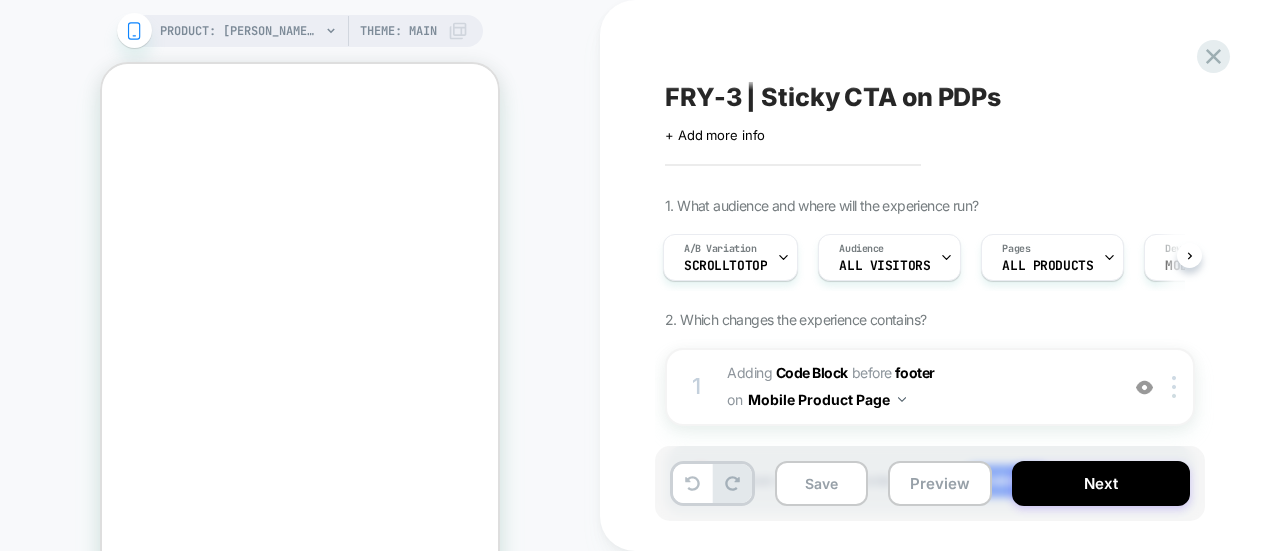 scroll, scrollTop: 113, scrollLeft: 0, axis: vertical 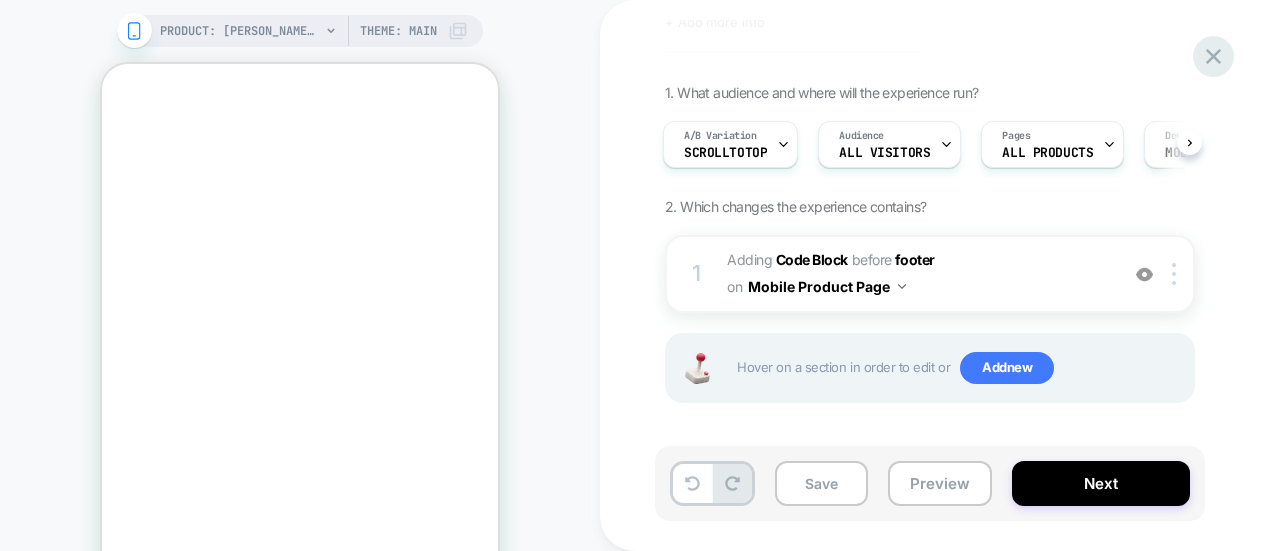 click 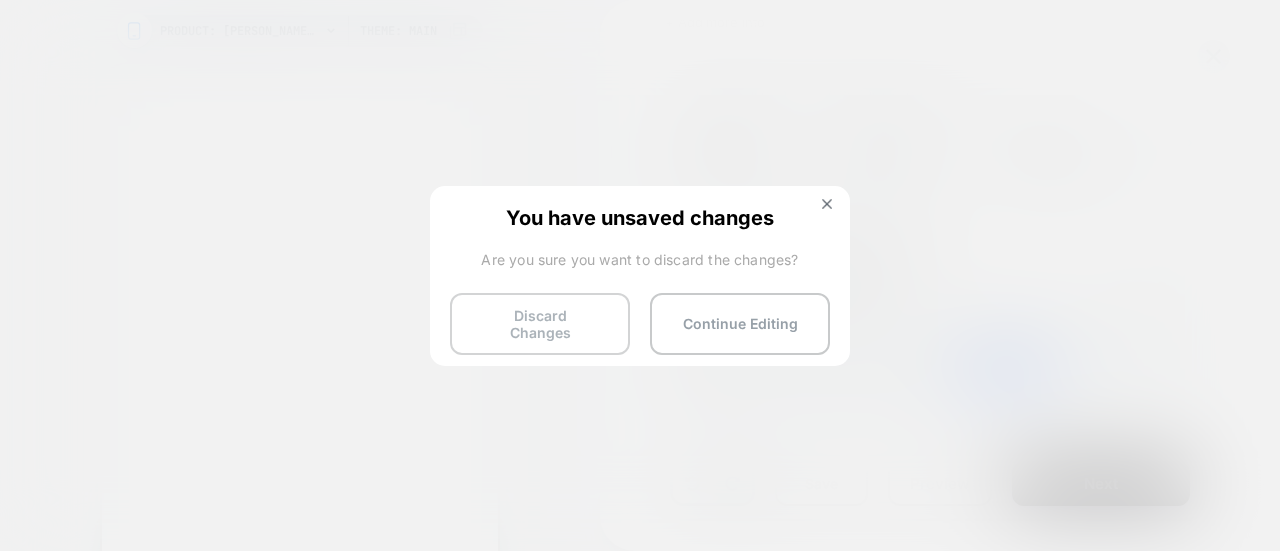 click on "Discard Changes" at bounding box center (540, 324) 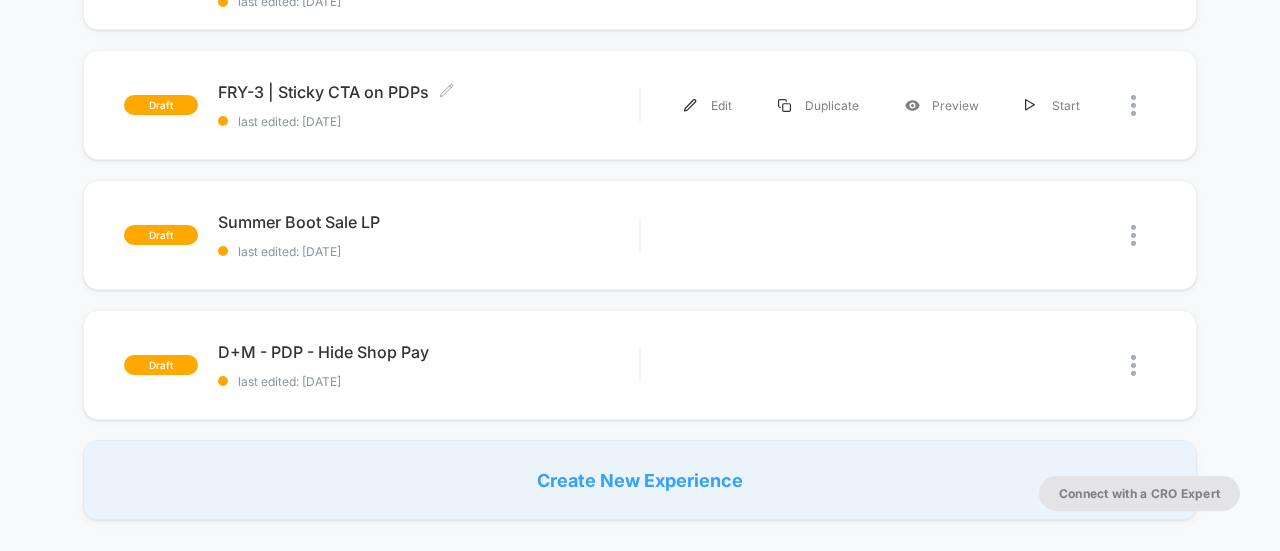 scroll, scrollTop: 574, scrollLeft: 0, axis: vertical 